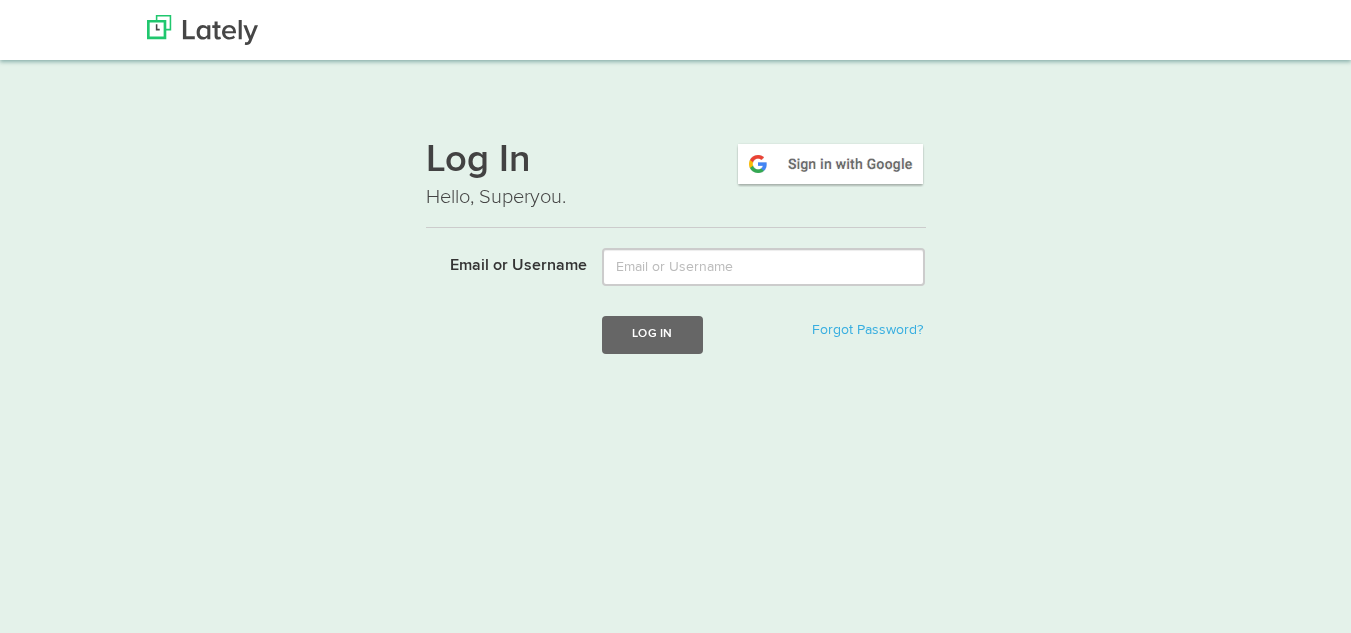 scroll, scrollTop: 0, scrollLeft: 0, axis: both 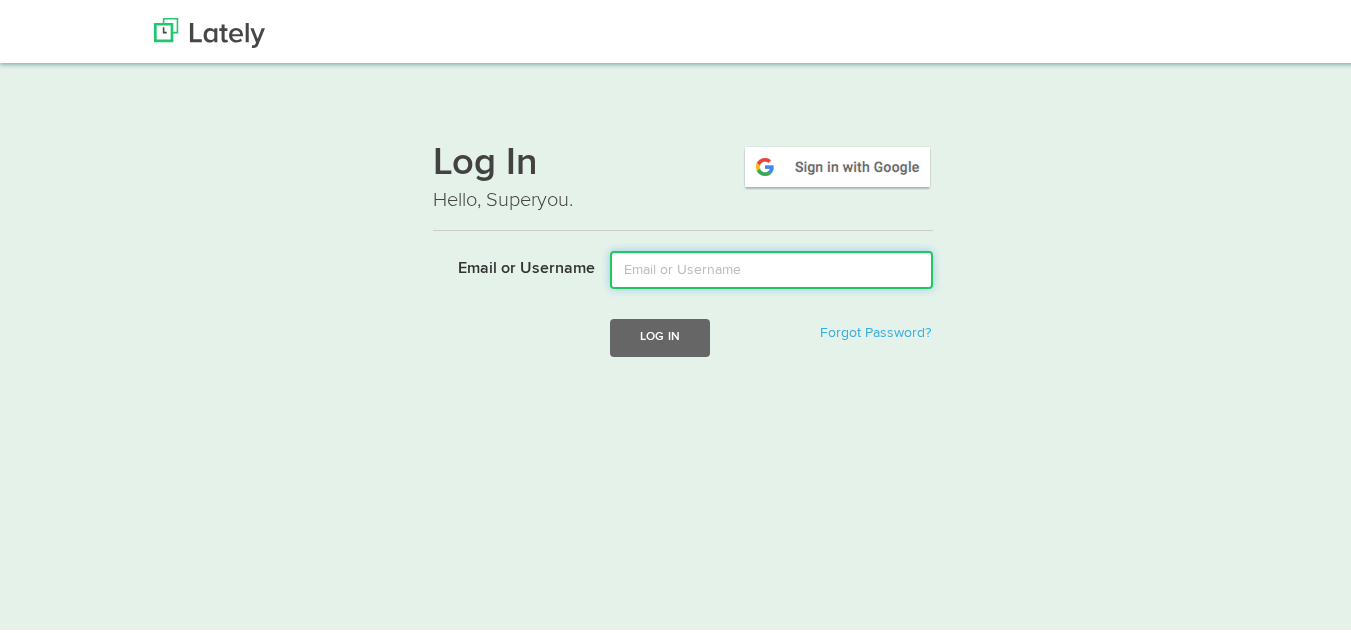 click on "Email or Username" at bounding box center (771, 267) 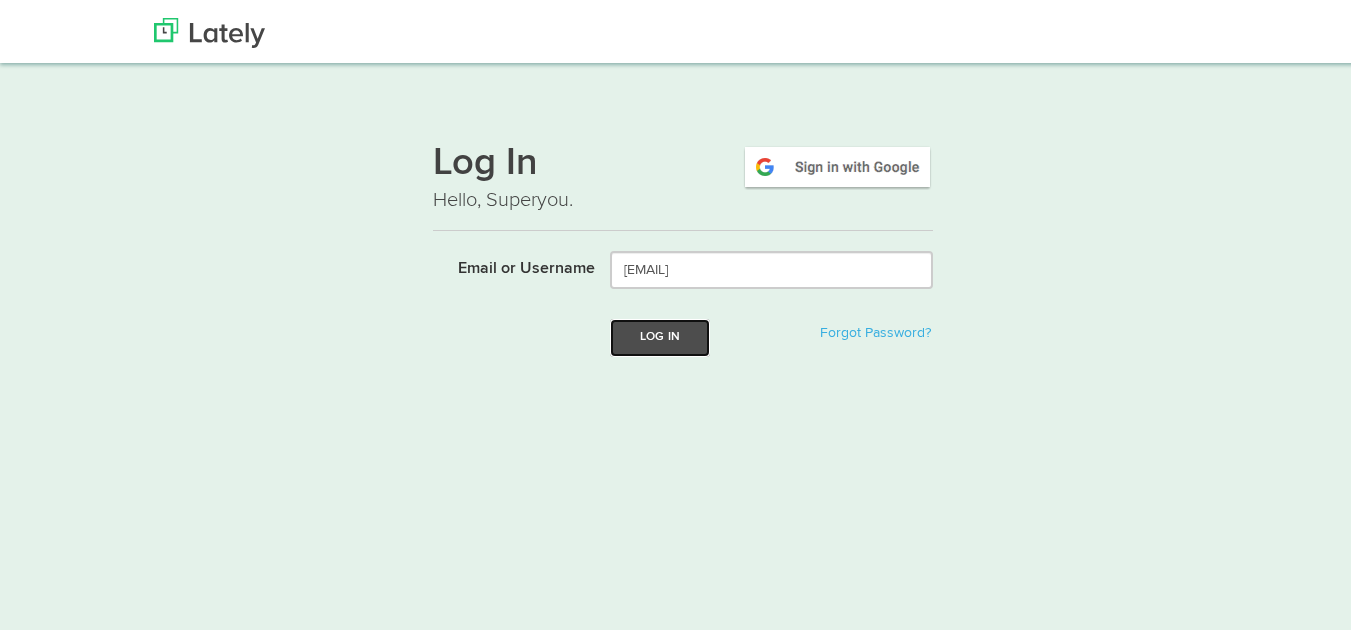 click on "Log In" at bounding box center (660, 334) 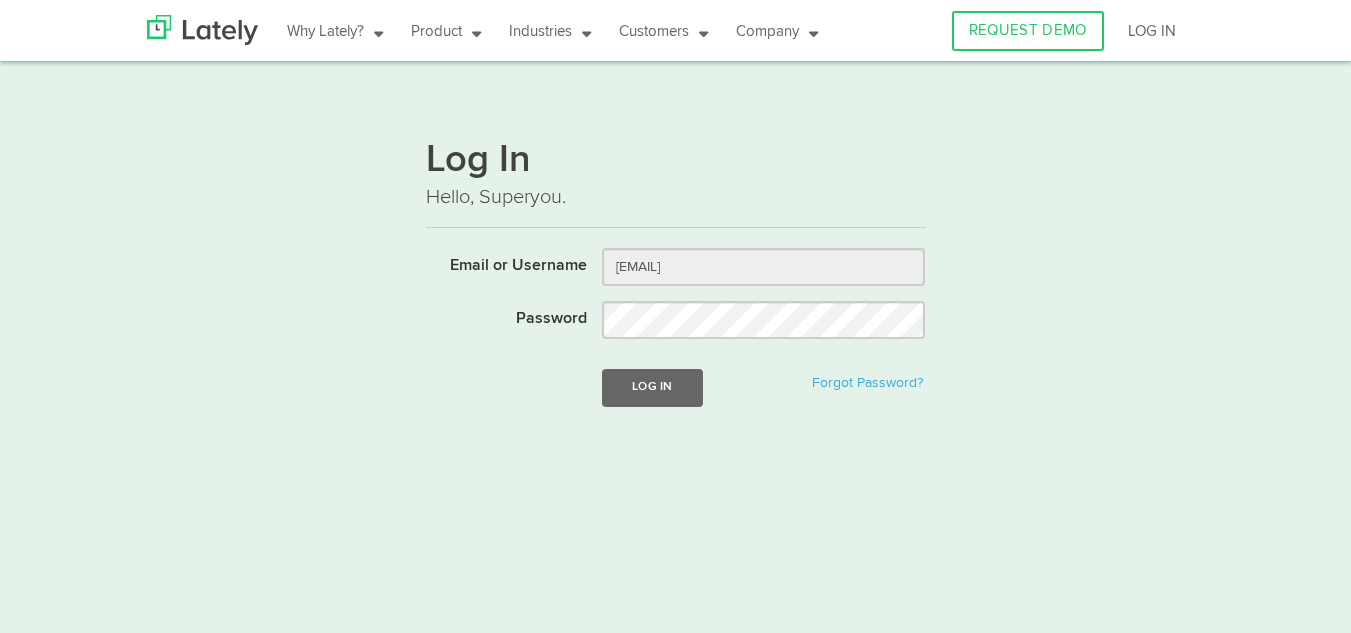 scroll, scrollTop: 0, scrollLeft: 0, axis: both 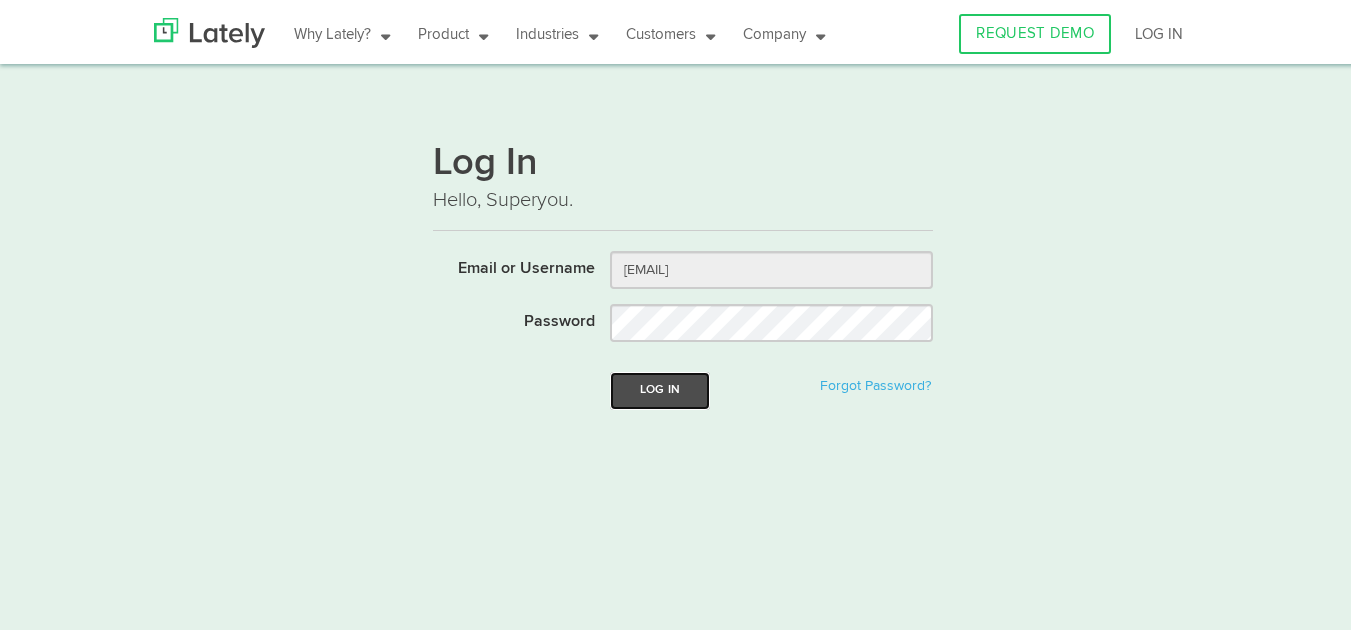 click on "Log In" at bounding box center (660, 387) 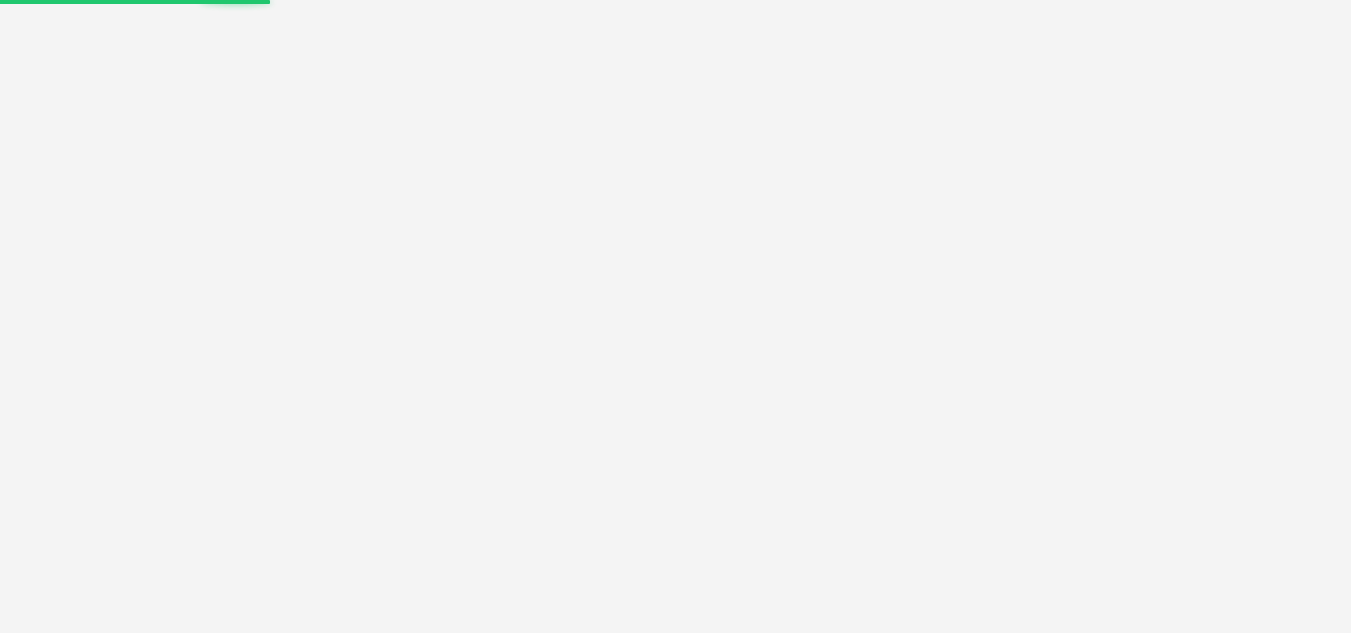scroll, scrollTop: 0, scrollLeft: 0, axis: both 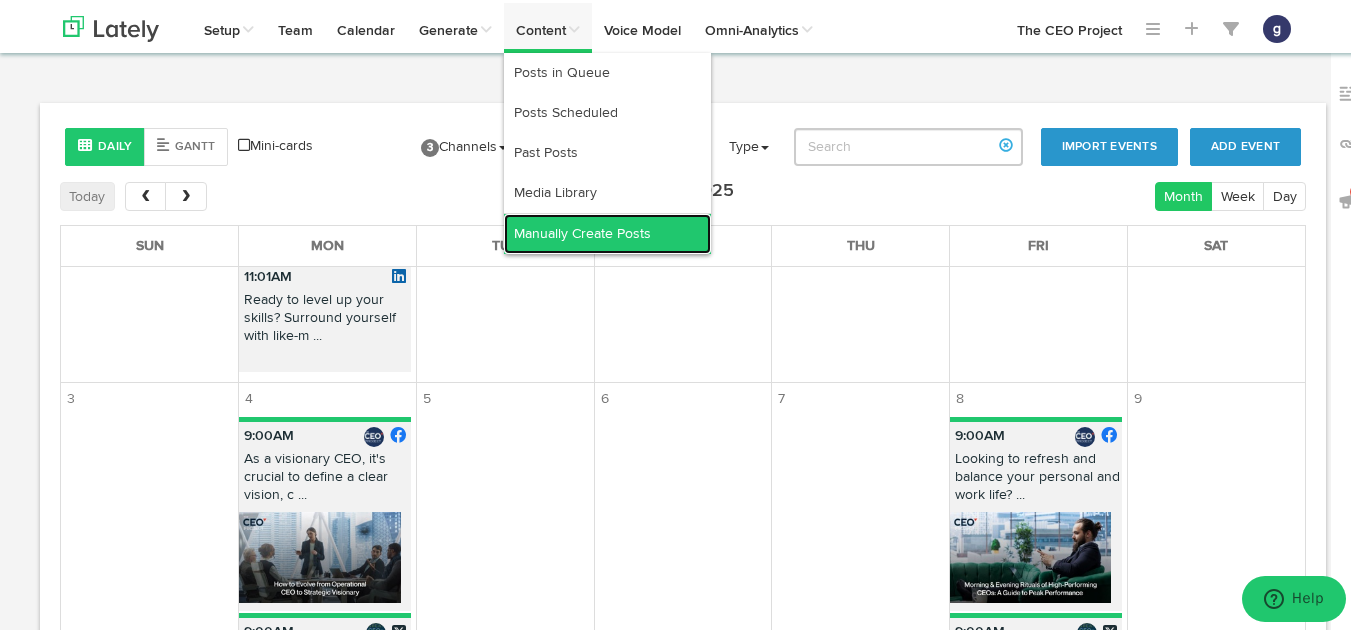 click on "Manually Create Posts" at bounding box center [607, 231] 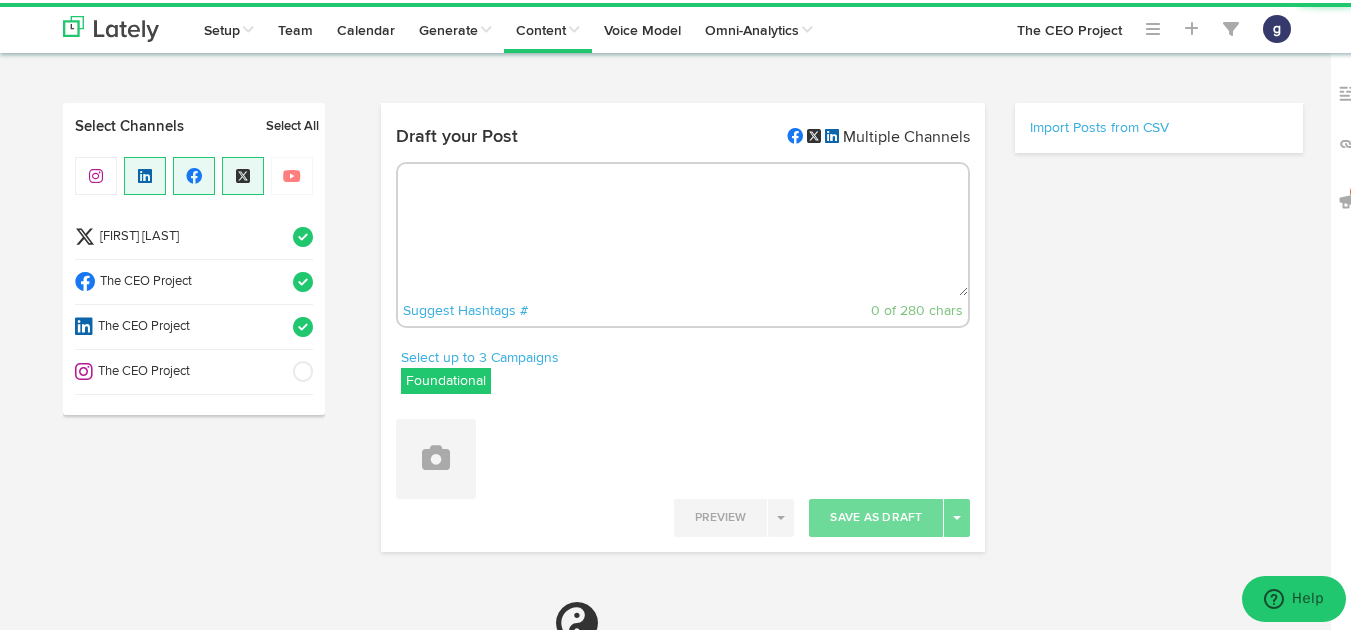 radio on "true" 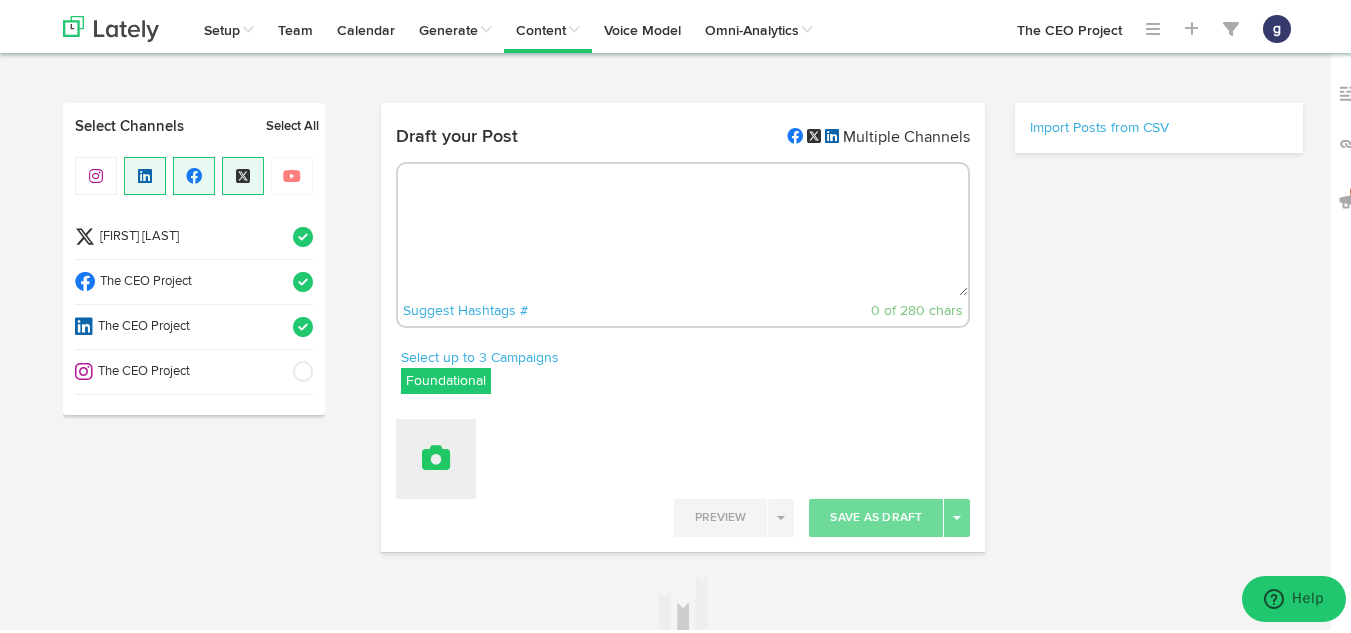 click at bounding box center (436, 455) 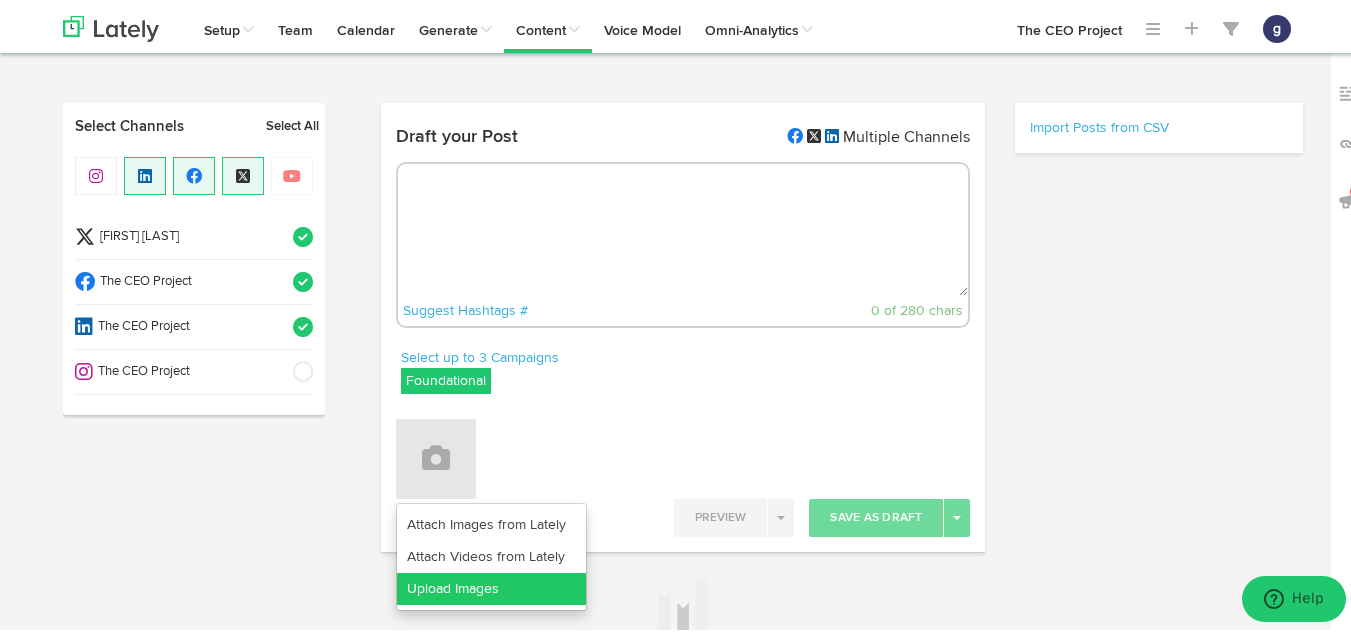 click on "Upload Images" at bounding box center [491, 586] 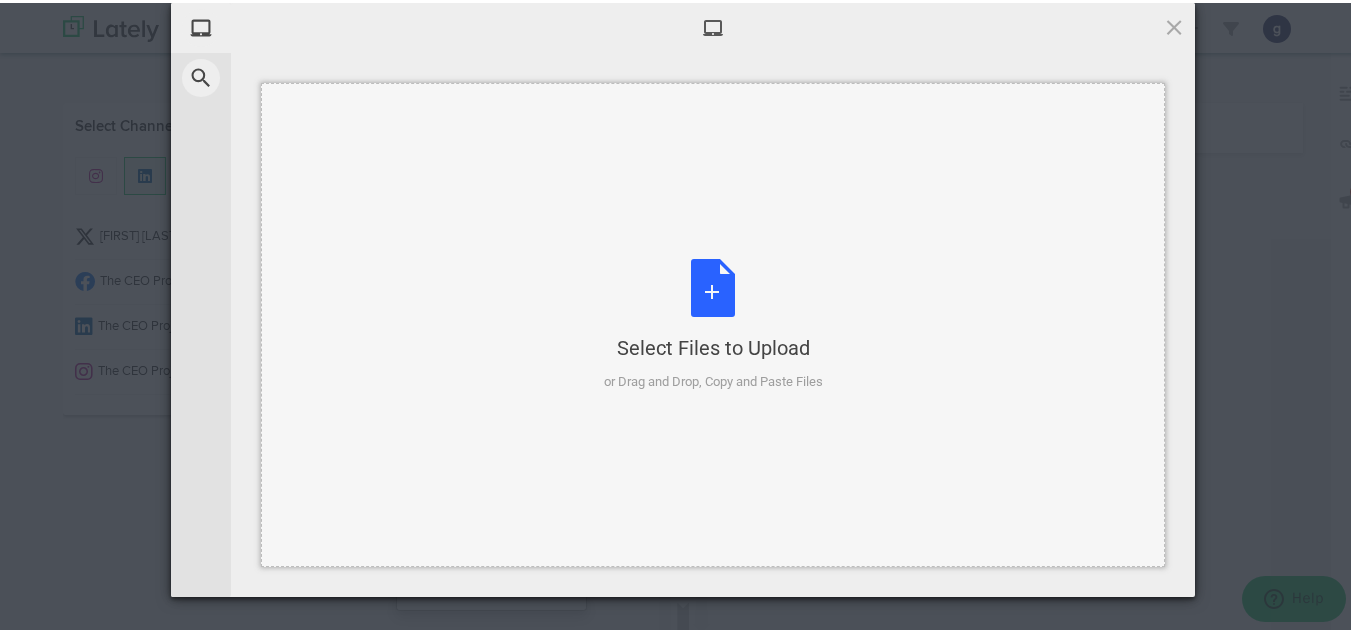 click on "Select Files to Upload
or Drag and Drop, Copy and Paste Files" at bounding box center (713, 322) 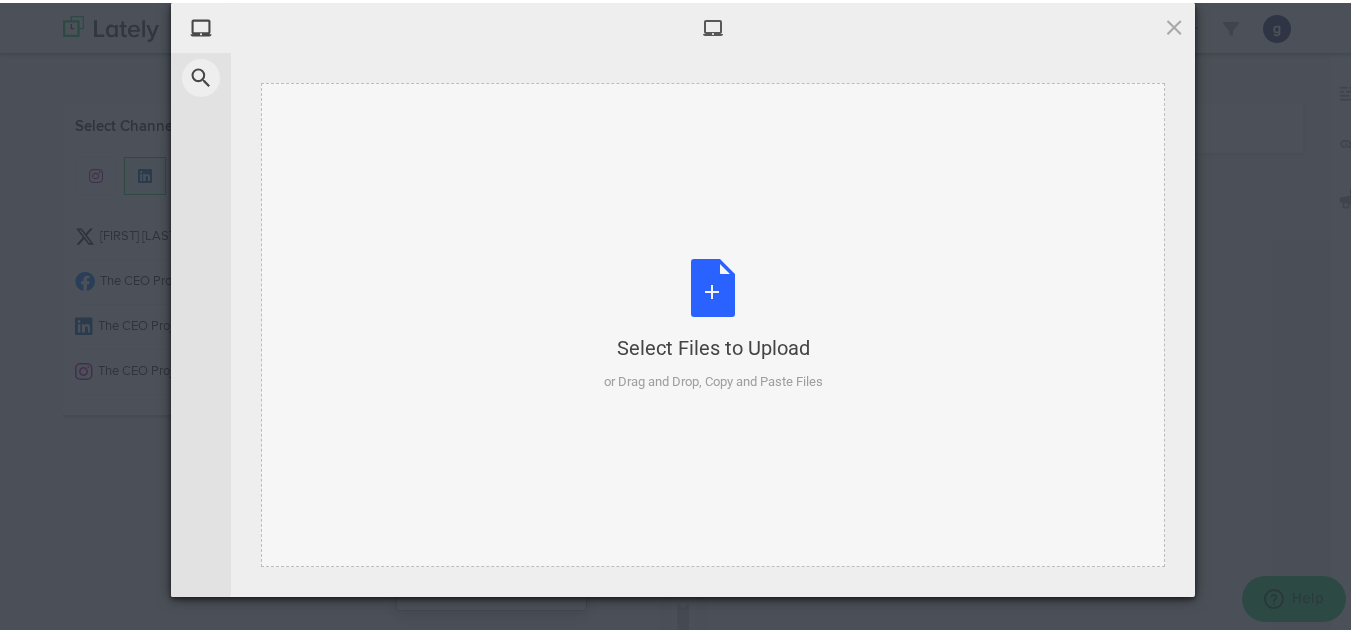 type 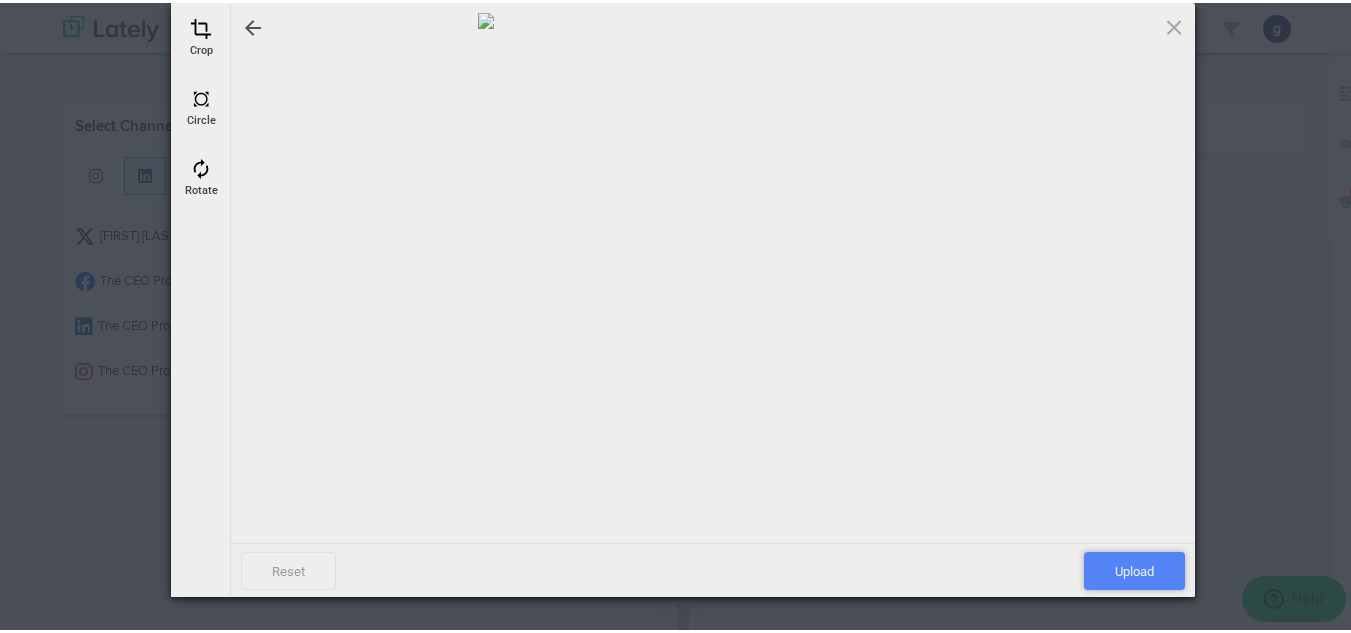 click on "Upload" at bounding box center (1134, 568) 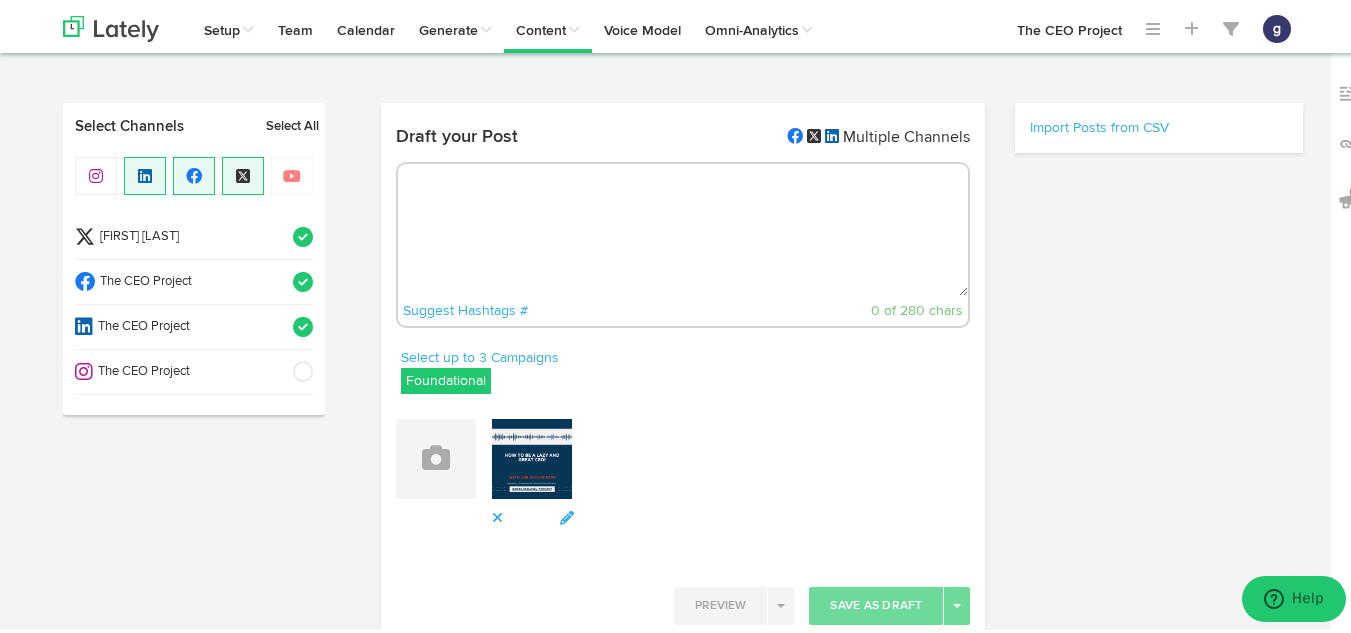 click at bounding box center [683, 227] 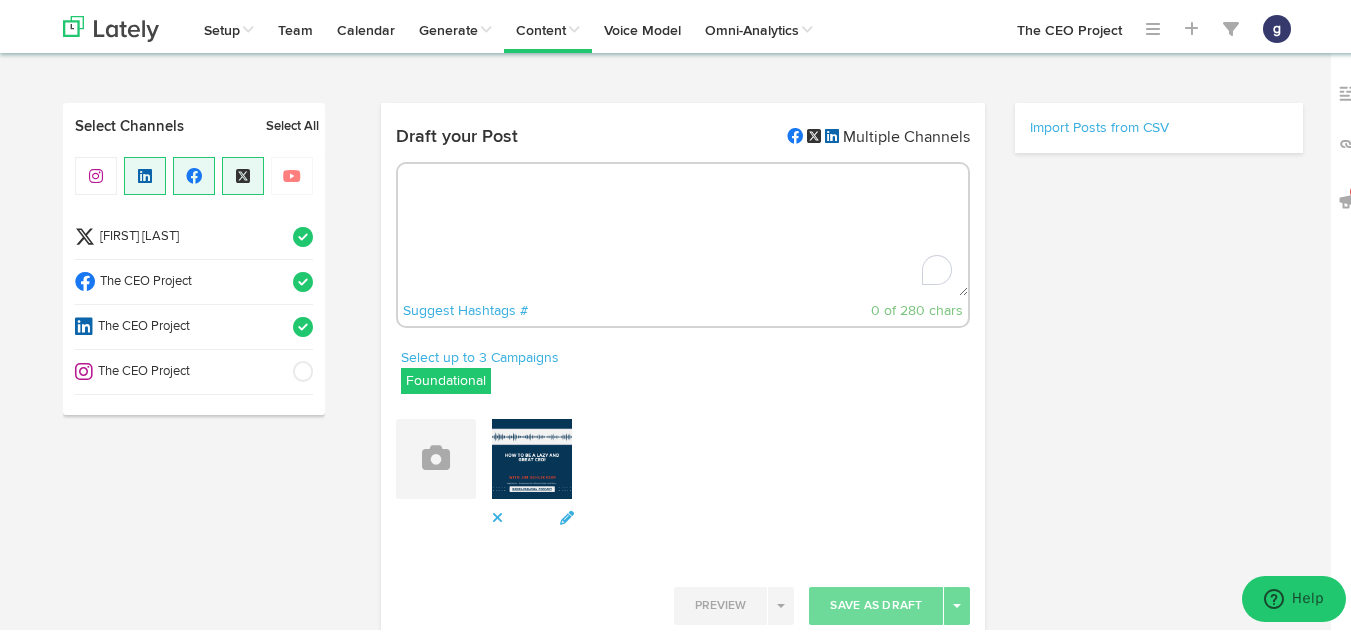 paste on "What if the most effective CEOs aren’t the busiest… but the smartest?
In this episode, [PERSON] interviews [PERSON], best-selling author of Great CEOs Are Lazy and CEO of The Inc. CEO Project.
Together, they unpack the leadership frameworks that allow CEOs to scale smarter, lead with impact, and remove the single biggest constraint holding their business back." 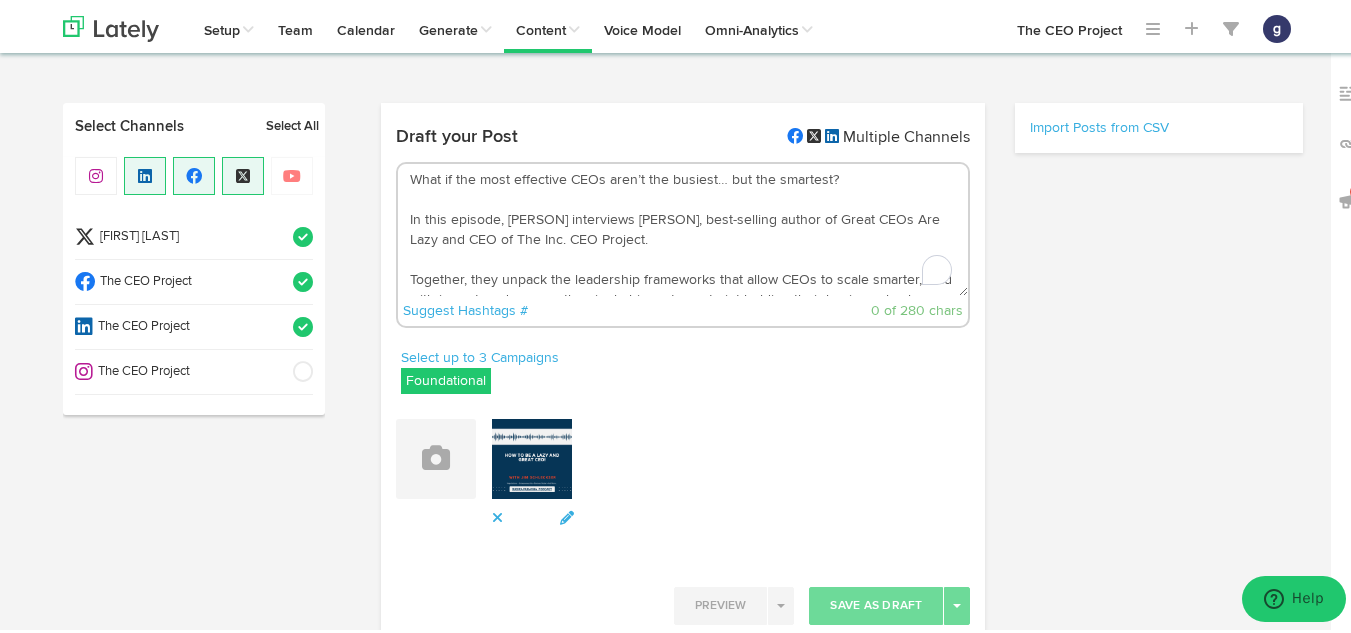 scroll, scrollTop: 52, scrollLeft: 0, axis: vertical 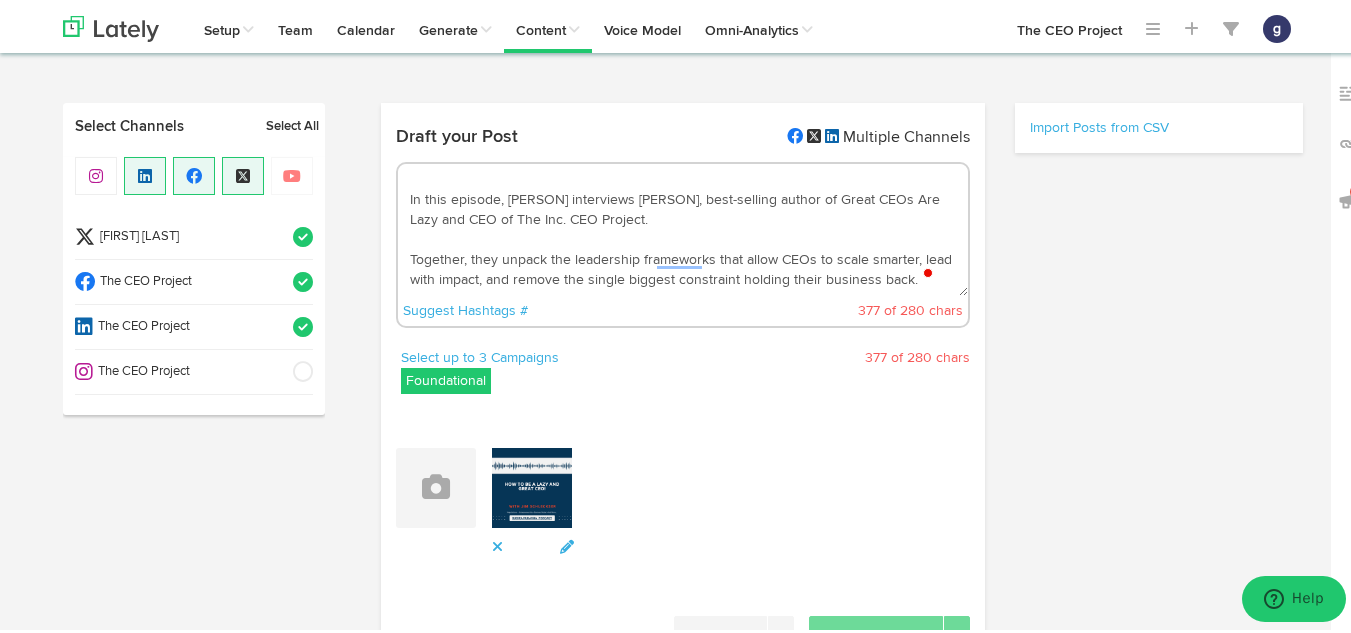 drag, startPoint x: 397, startPoint y: 244, endPoint x: 935, endPoint y: 277, distance: 539.0111 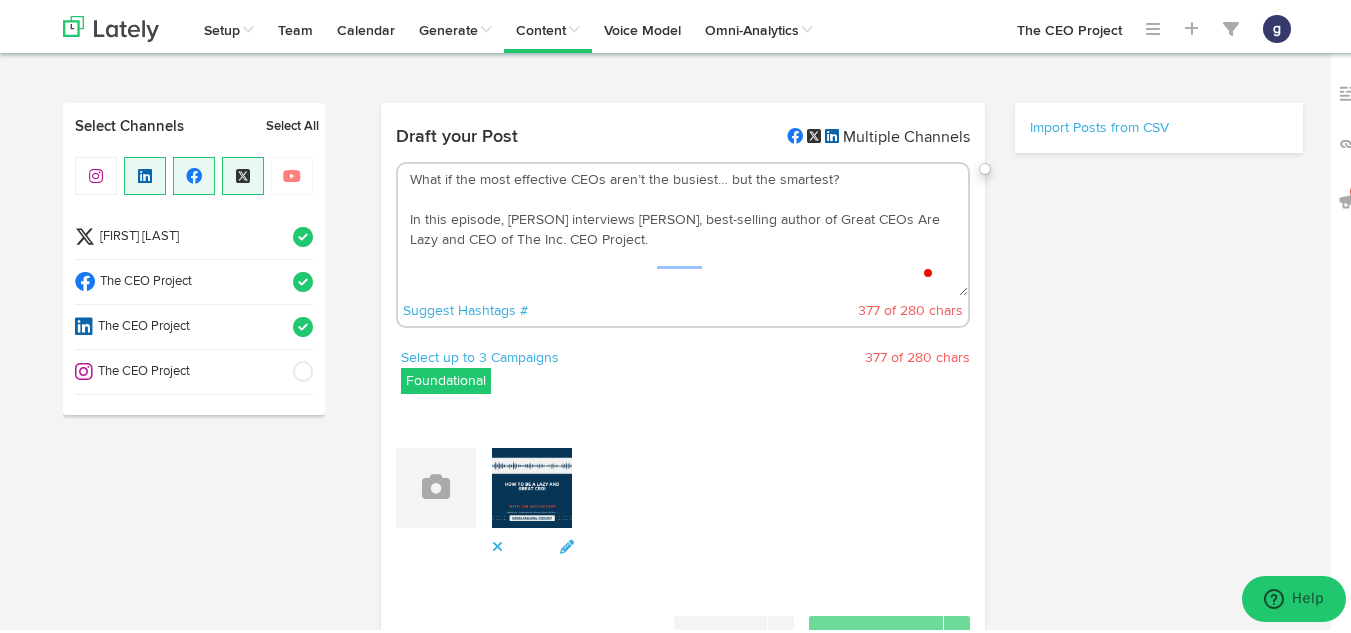 scroll, scrollTop: 20, scrollLeft: 0, axis: vertical 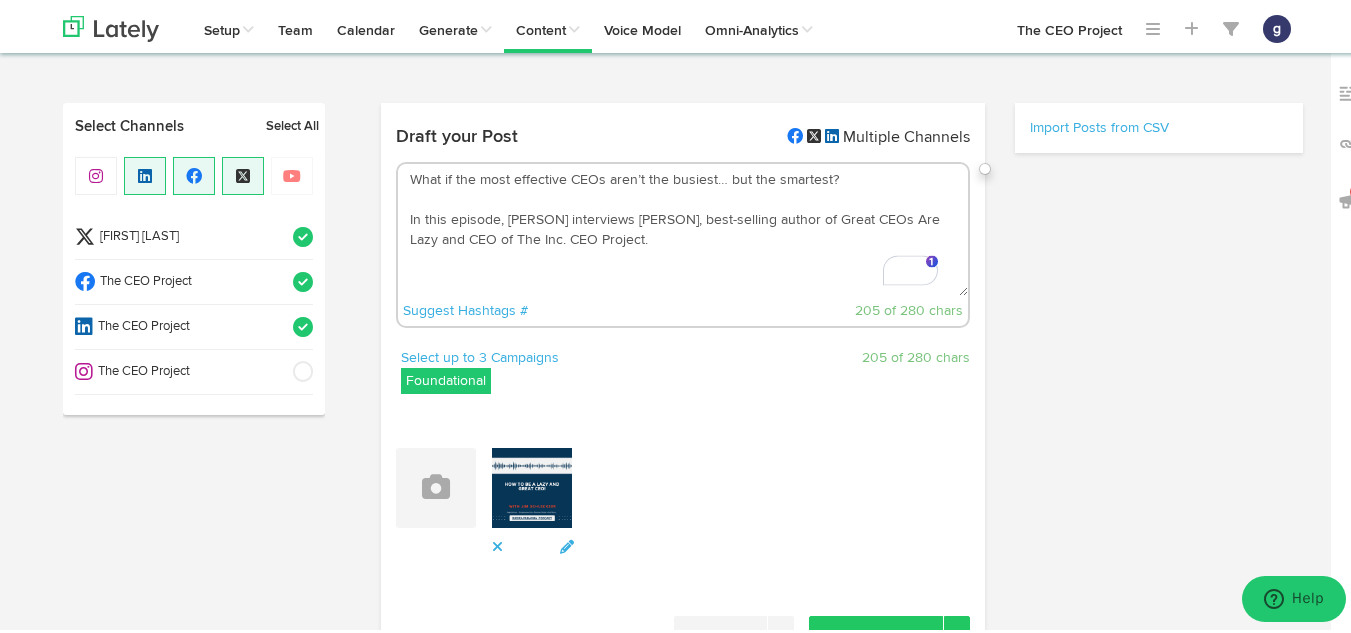 click on "What if the most effective CEOs aren’t the busiest… but the smartest?
In this episode, [PERSON] interviews [PERSON], best-selling author of Great CEOs Are Lazy and CEO of The Inc. CEO Project." at bounding box center (683, 227) 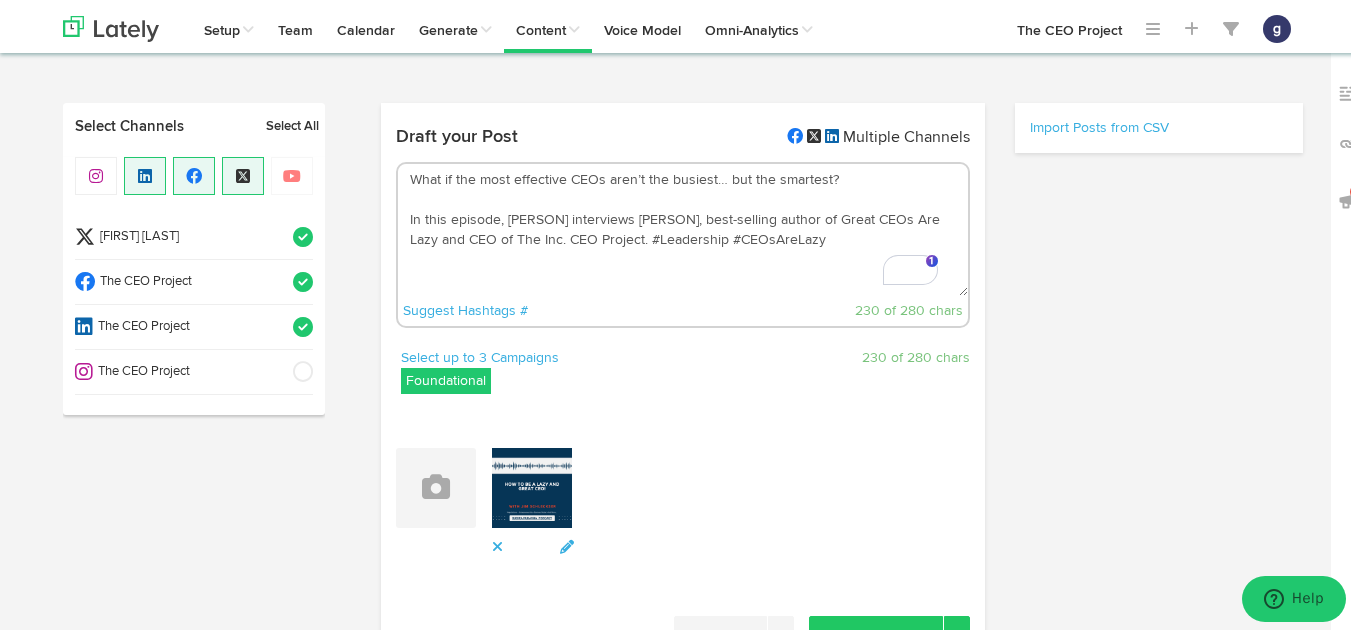 paste on "https://www.youtube.com/watch?v=CbEY24h0Cj8" 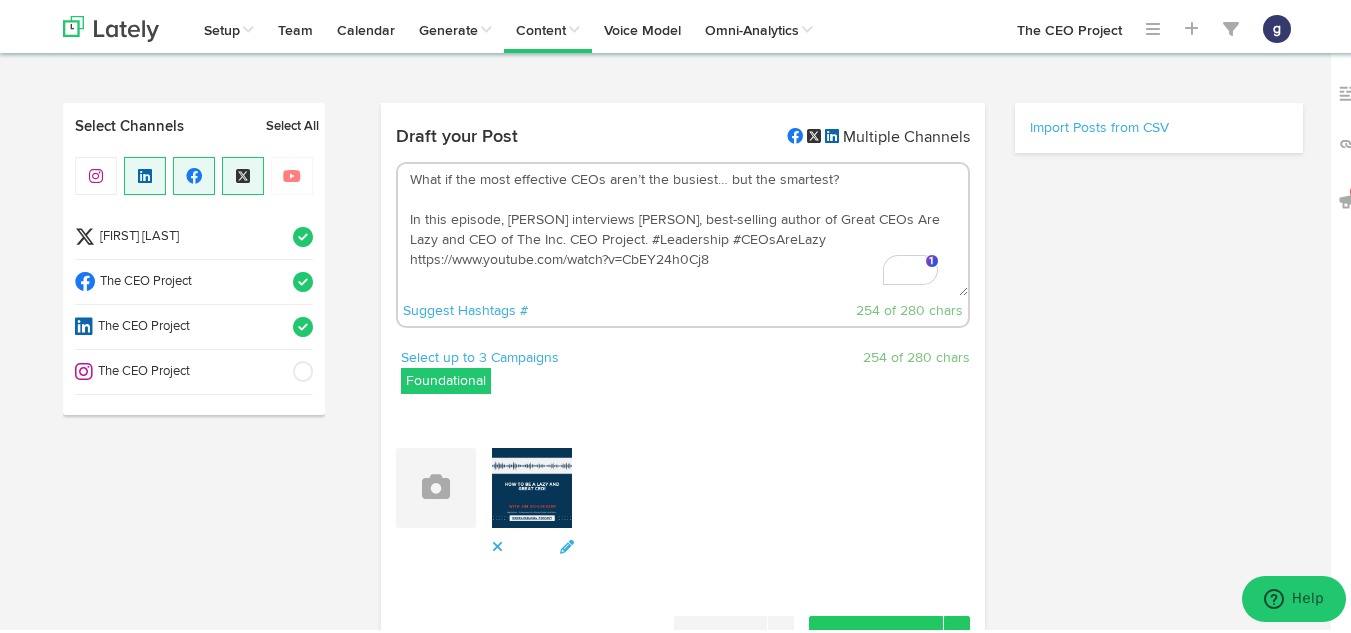 scroll, scrollTop: 40, scrollLeft: 0, axis: vertical 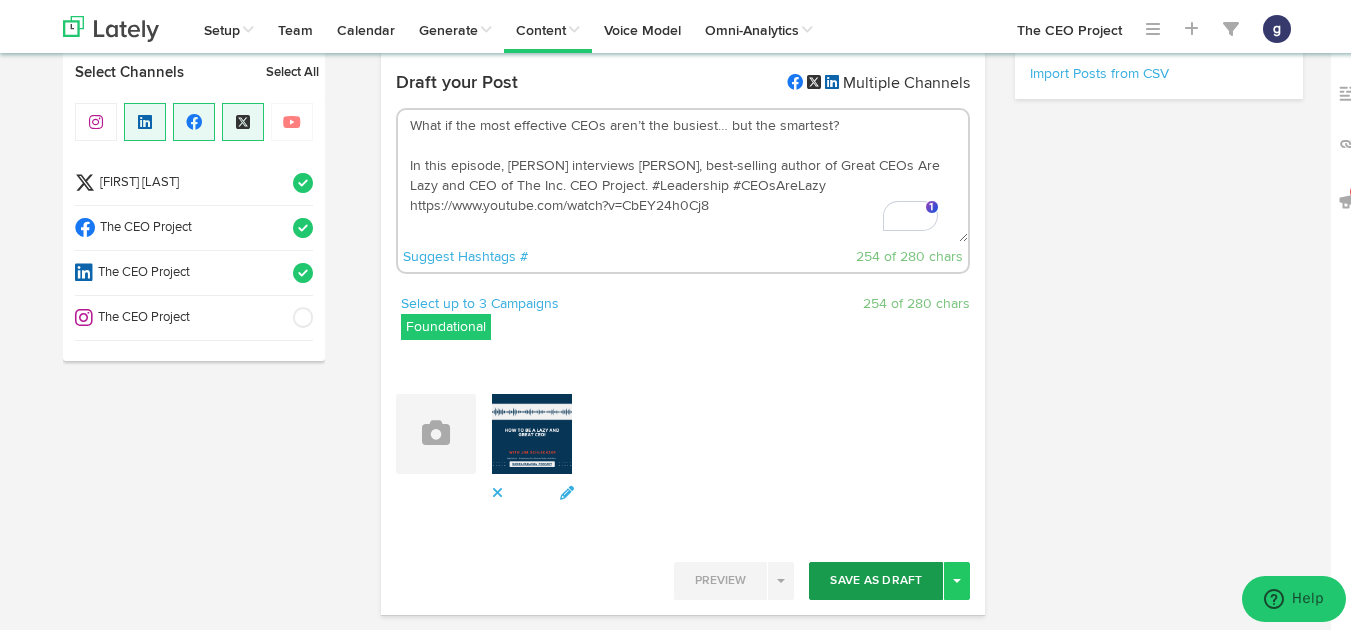 type on "What if the most effective CEOs aren’t the busiest… but the smartest?
In this episode, [PERSON] interviews [PERSON], best-selling author of Great CEOs Are Lazy and CEO of The Inc. CEO Project. #Leadership #CEOsAreLazy https://www.youtube.com/watch?v=CbEY24h0Cj8" 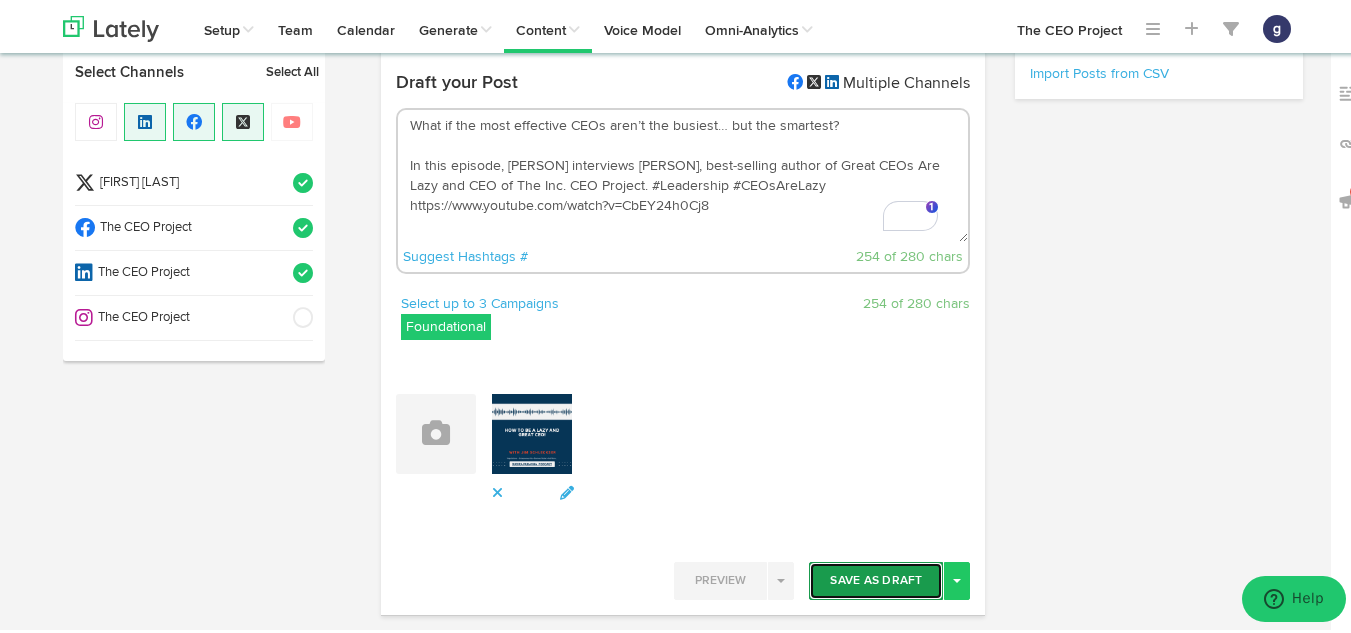click on "Save As Draft" at bounding box center [876, 578] 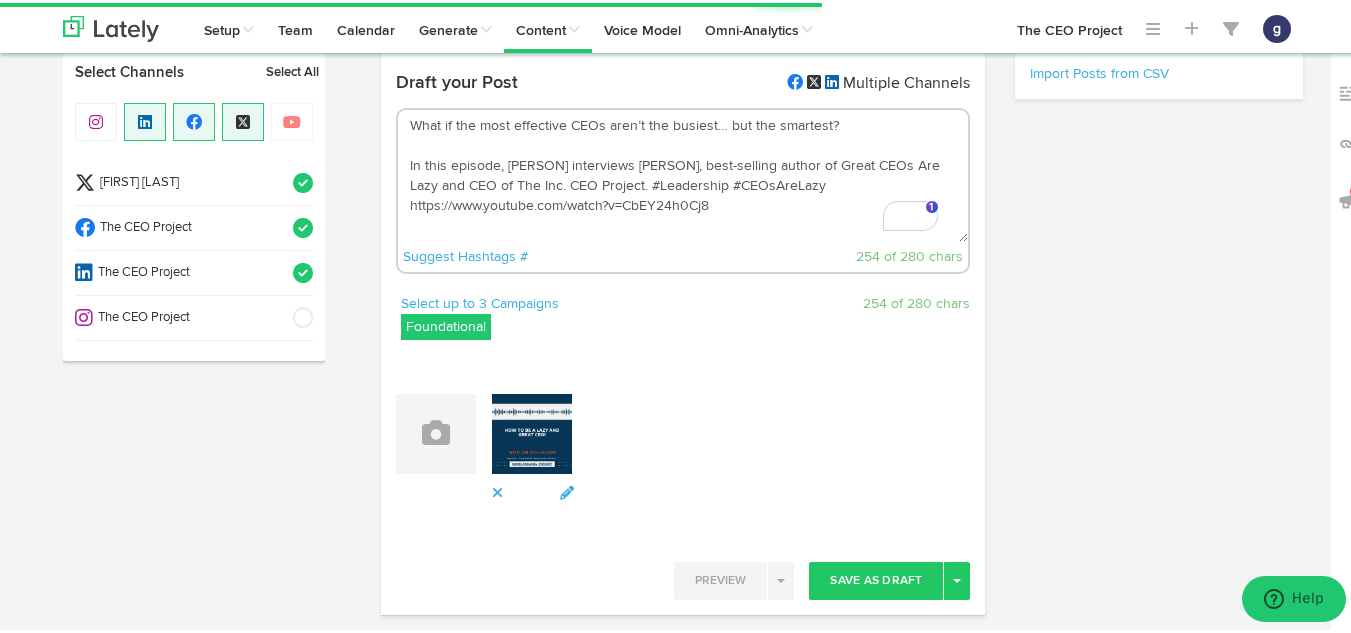 type 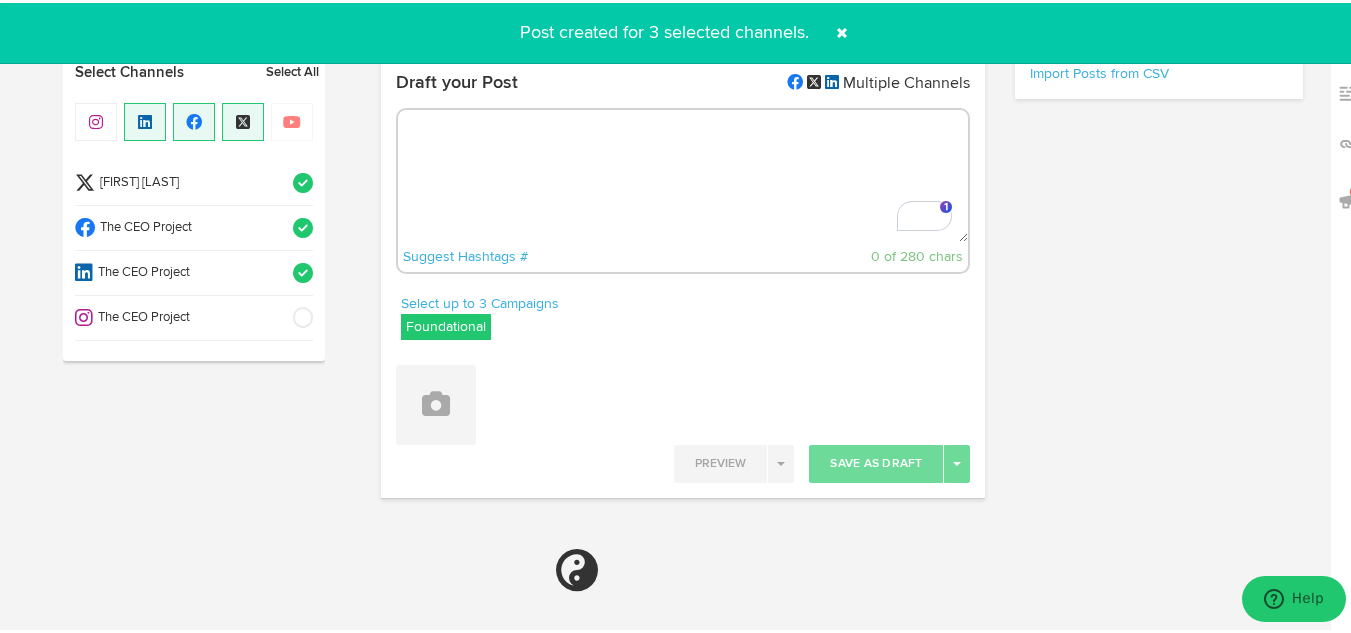 scroll, scrollTop: 0, scrollLeft: 0, axis: both 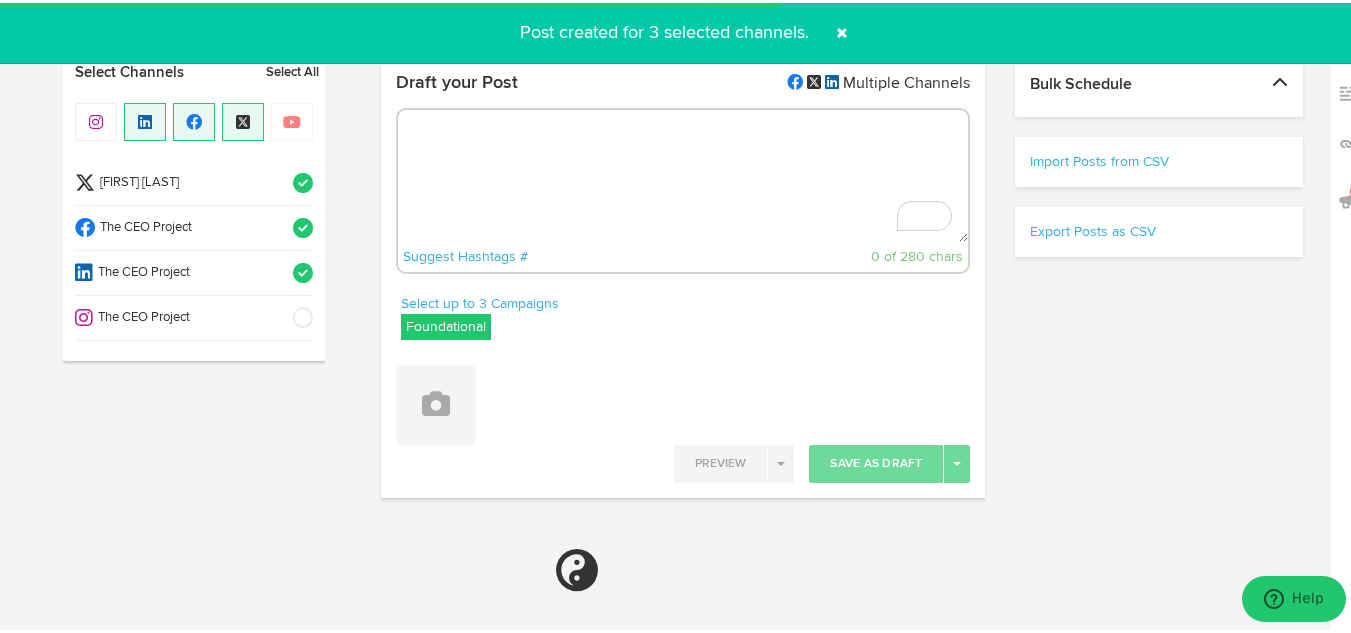 select on "11" 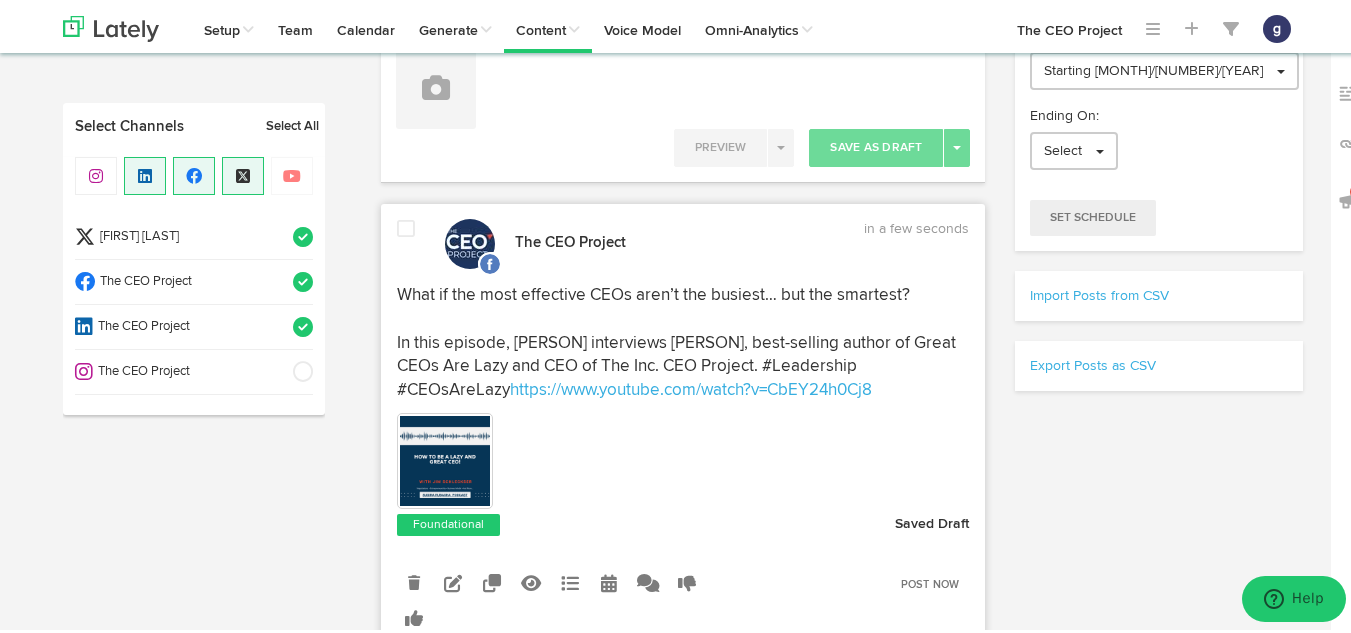 scroll, scrollTop: 371, scrollLeft: 0, axis: vertical 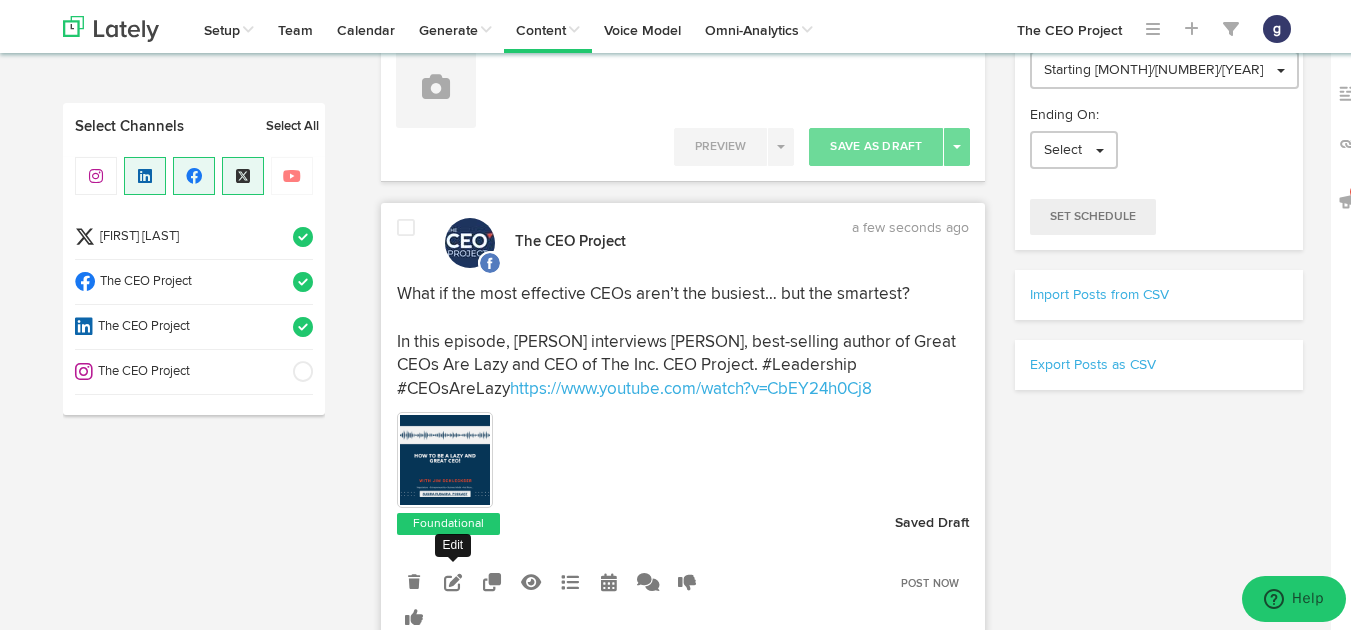 click at bounding box center [453, 579] 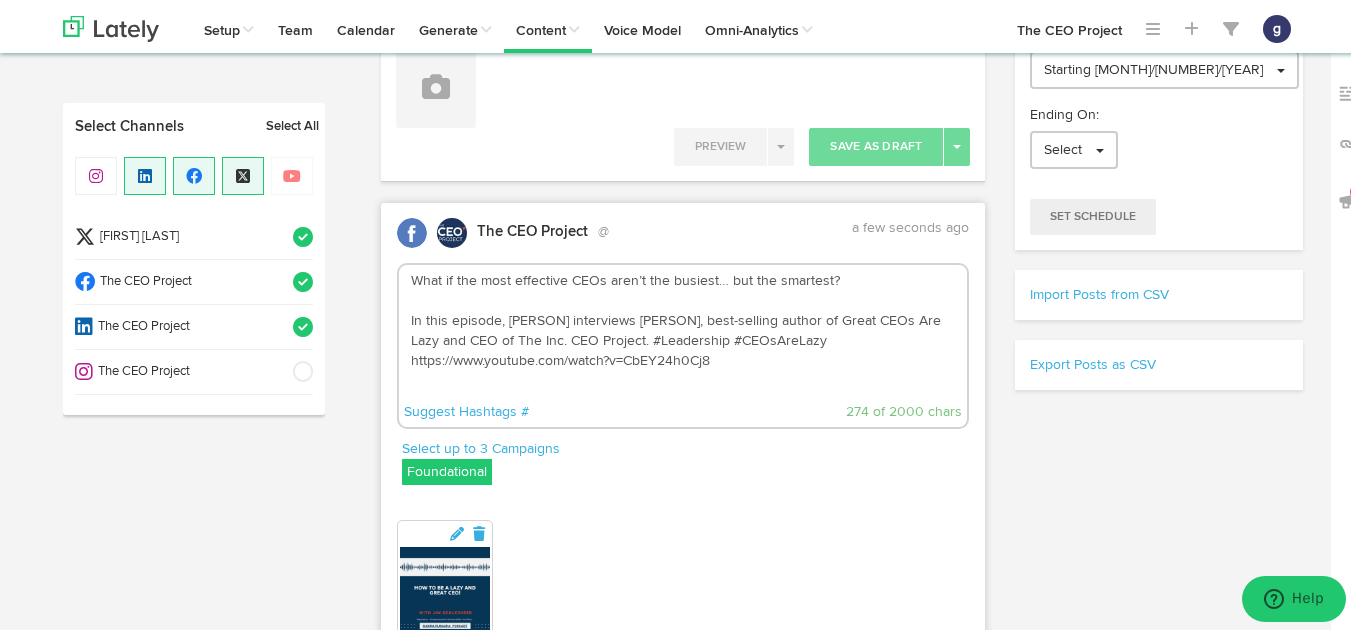click on "What if the most effective CEOs aren’t the busiest… but the smartest?
In this episode, [PERSON] interviews [PERSON], best-selling author of Great CEOs Are Lazy and CEO of The Inc. CEO Project. #Leadership #CEOsAreLazy https://www.youtube.com/watch?v=CbEY24h0Cj8" at bounding box center [683, 328] 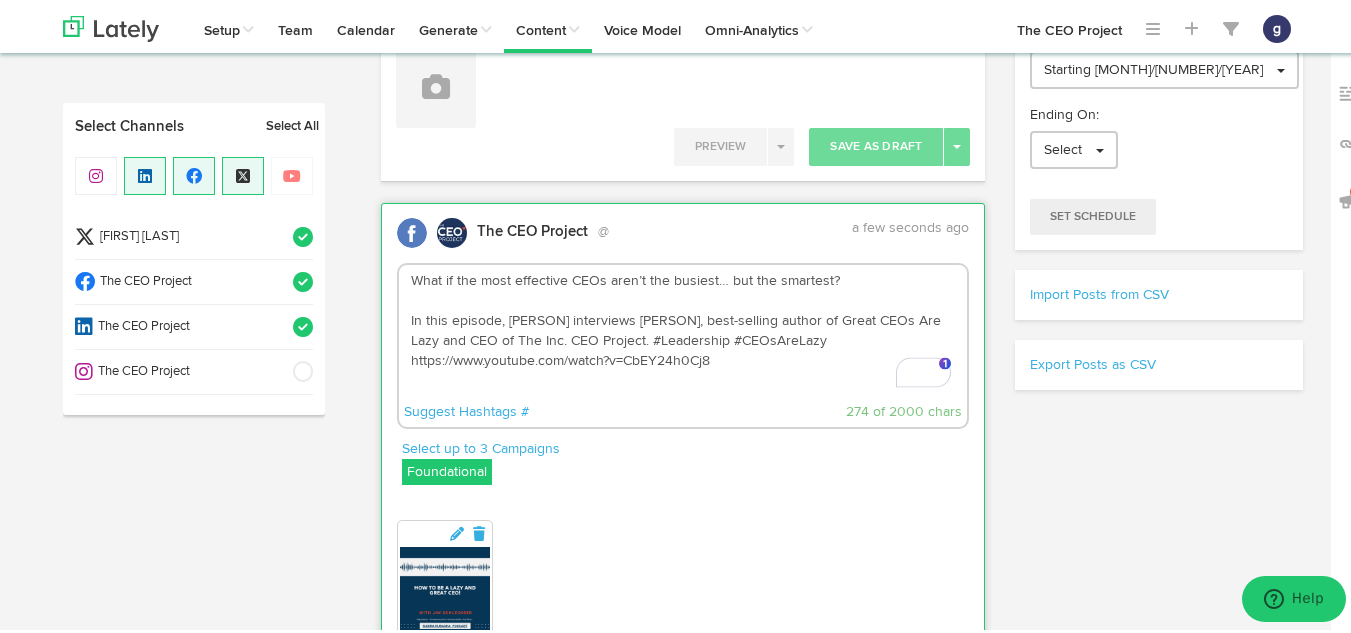 paste on "Together, they unpack the leadership frameworks that allow CEOs to scale smarter, lead with impact, and remove the single biggest constraint holding their business back.
🎯 What You’ll Learn in This Interview:
Why great CEOs don’t do everything they do the right things
The 5 high-leverage CEO roles: Player, Learner, Architect, Coach, Engineer
How to identify and remove your company’s #1 bottleneck
What it actually takes to scale sustainably
How [PERSON] coaches 8–9 figure CEOs to lead with clarity, strategy, and ease" 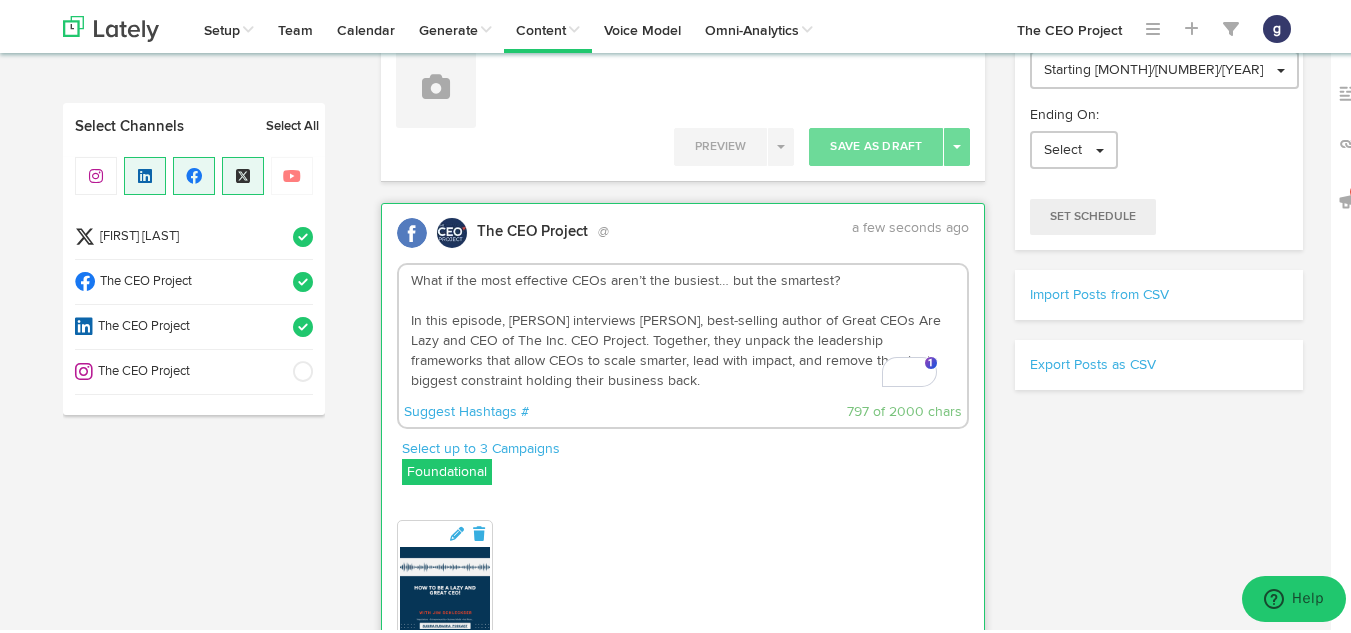 scroll, scrollTop: 232, scrollLeft: 0, axis: vertical 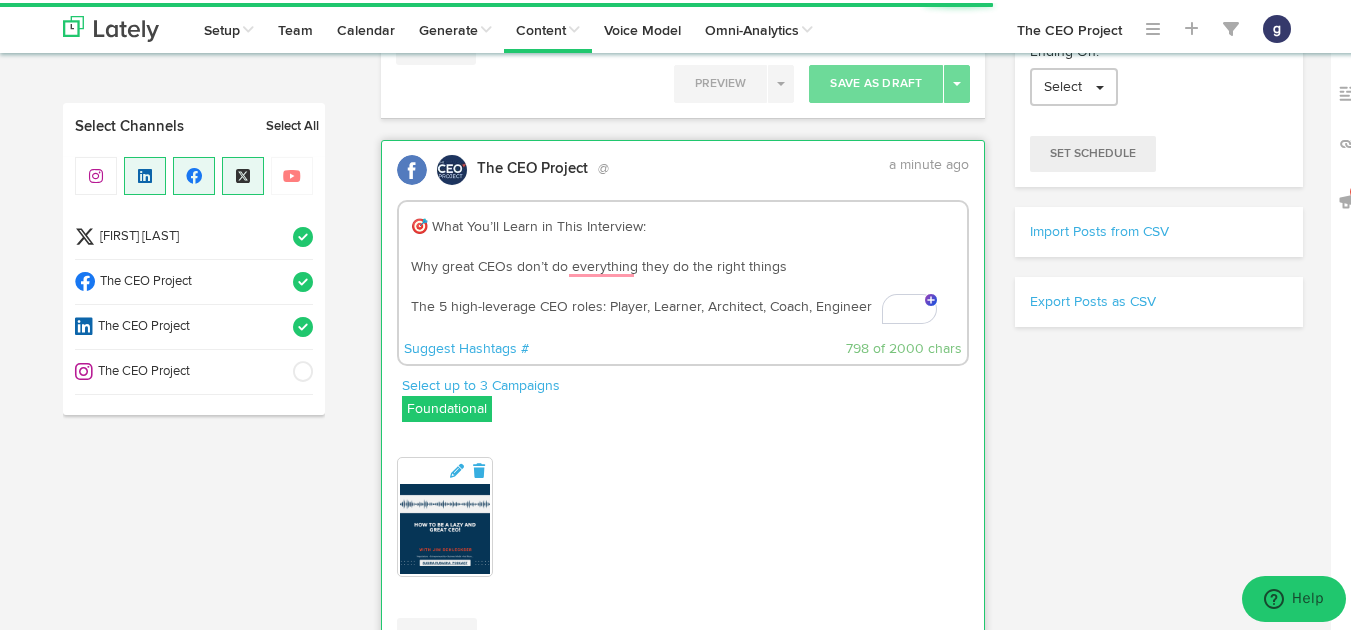 click on "What if the most effective CEOs aren’t the busiest… but the smartest?
In this episode, [FIRST] [LAST] interviews [FIRST] [LAST], best-selling author of Great CEOs Are Lazy and CEO of The Inc. CEO Project. Together, they unpack the leadership frameworks that allow CEOs to scale smarter, lead with impact, and remove the single biggest constraint holding their business back.
🎯 What You’ll Learn in This Interview:
Why great CEOs don’t do everything they do the right things
The 5 high-leverage CEO roles: Player, Learner, Architect, Coach, Engineer
How to identify and remove your company’s #1 bottleneck
What it actually takes to scale sustainably
How [FIRST] coaches 8–9 figure CEOs to lead with clarity, strategy, and ease
#Leadership #CEOsAreLazy https://www.youtube.com/watch?v=CbEY24h0Cj8" at bounding box center [683, 265] 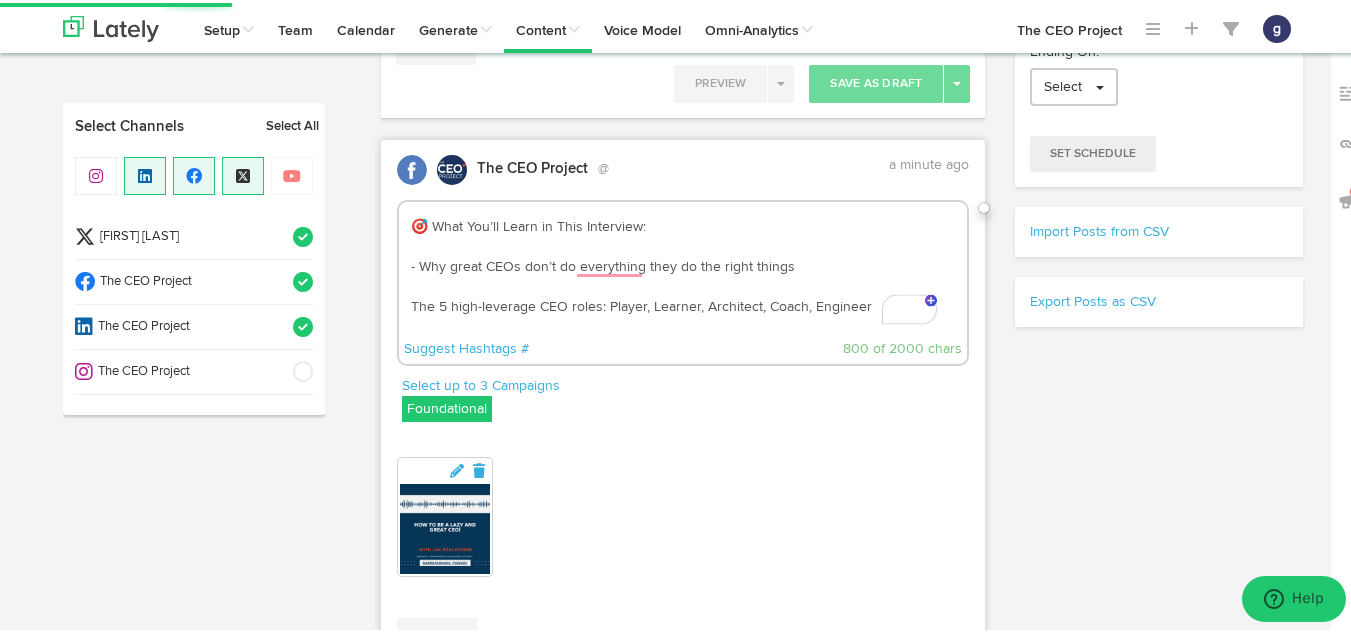 click on "What if the most effective CEOs aren’t the busiest… but the smartest?
In this episode, [PERSON] interviews [PERSON], best-selling author of Great CEOs Are Lazy and CEO of The Inc. CEO Project. Together, they unpack the leadership frameworks that allow CEOs to scale smarter, lead with impact, and remove the single biggest constraint holding their business back.
🎯 What You’ll Learn in This Interview:
- Why great CEOs don’t do everything they do the right things
The 5 high-leverage CEO roles: Player, Learner, Architect, Coach, Engineer
How to identify and remove your company’s #1 bottleneck
What it actually takes to scale sustainably
How [PERSON] coaches 8–9 figure CEOs to lead with clarity, strategy, and ease
#Leadership #CEOsAreLazy https://www.youtube.com/watch?v=CbEY24h0Cj8" at bounding box center [683, 265] 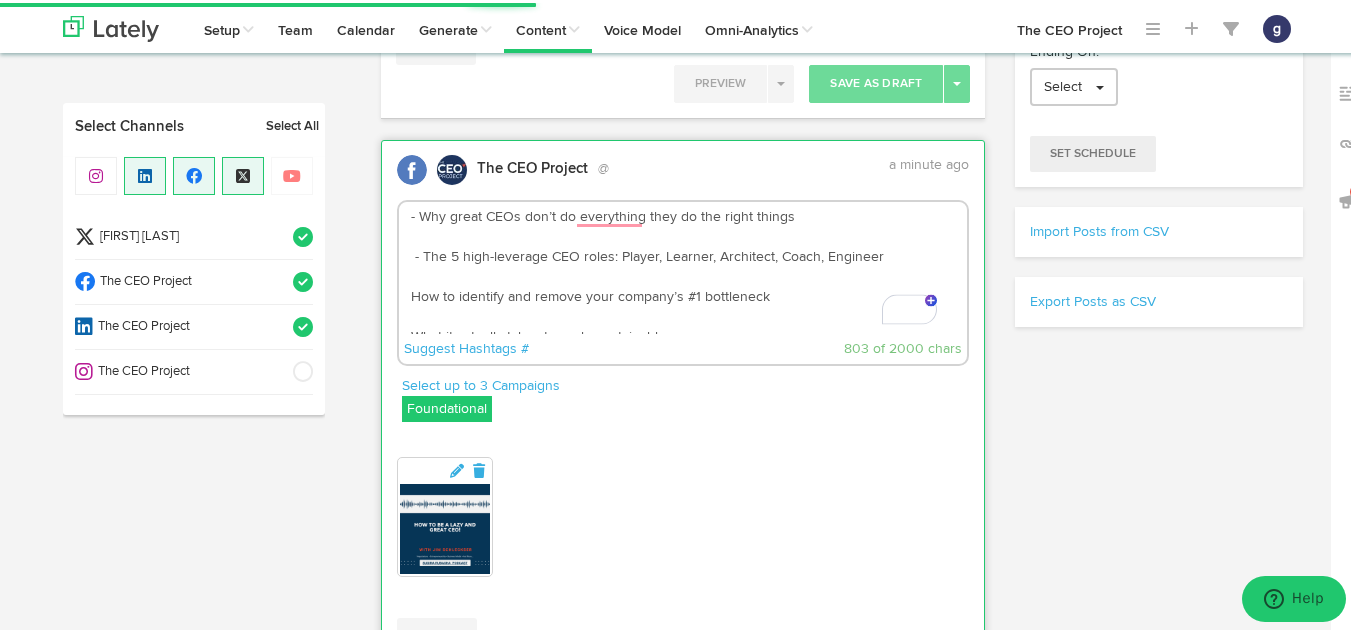 click on "What if the most effective CEOs aren’t the busiest… but the smartest?
In this episode, [PERSON] interviews [PERSON], best-selling author of Great CEOs Are Lazy and CEO of The Inc. CEO Project. Together, they unpack the leadership frameworks that allow CEOs to scale smarter, lead with impact, and remove the single biggest constraint holding their business back.
🎯 What You’ll Learn in This Interview:
- Why great CEOs don’t do everything they do the right things
- The 5 high-leverage CEO roles: Player, Learner, Architect, Coach, Engineer
How to identify and remove your company’s #1 bottleneck
What it actually takes to scale sustainably
How [PERSON] coaches 8–9 figure CEOs to lead with clarity, strategy, and ease
#Leadership #CEOsAreLazy https://www.youtube.com/watch?v=CbEY24h0Cj8" at bounding box center (683, 265) 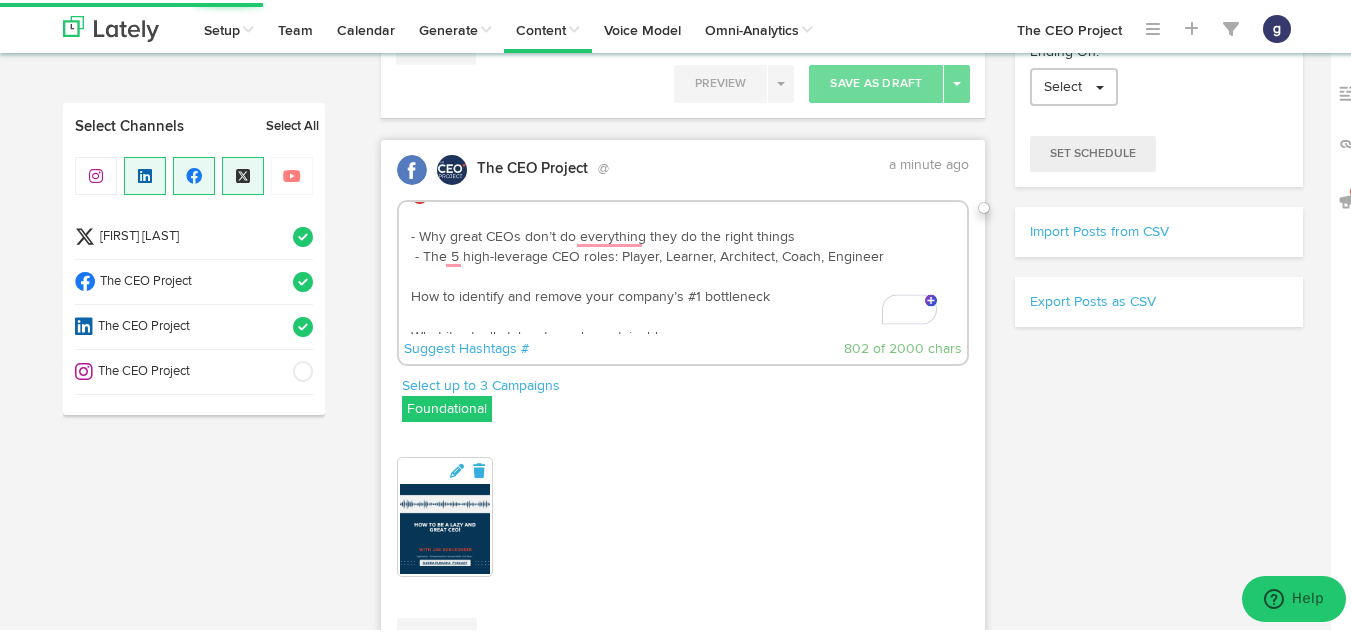 click on "What if the most effective CEOs aren’t the busiest… but the smartest?
In this episode, [PERSON] interviews [PERSON], best-selling author of Great CEOs Are Lazy and CEO of The Inc. CEO Project. Together, they unpack the leadership frameworks that allow CEOs to scale smarter, lead with impact, and remove the single biggest constraint holding their business back.
🎯 What You’ll Learn in This Interview:
- Why great CEOs don’t do everything they do the right things
- The 5 high-leverage CEO roles: Player, Learner, Architect, Coach, Engineer
How to identify and remove your company’s #1 bottleneck
What it actually takes to scale sustainably
How [PERSON] coaches 8–9 figure CEOs to lead with clarity, strategy, and ease
#Leadership #CEOsAreLazy https://www.youtube.com/watch?v=CbEY24h0Cj8" at bounding box center [683, 265] 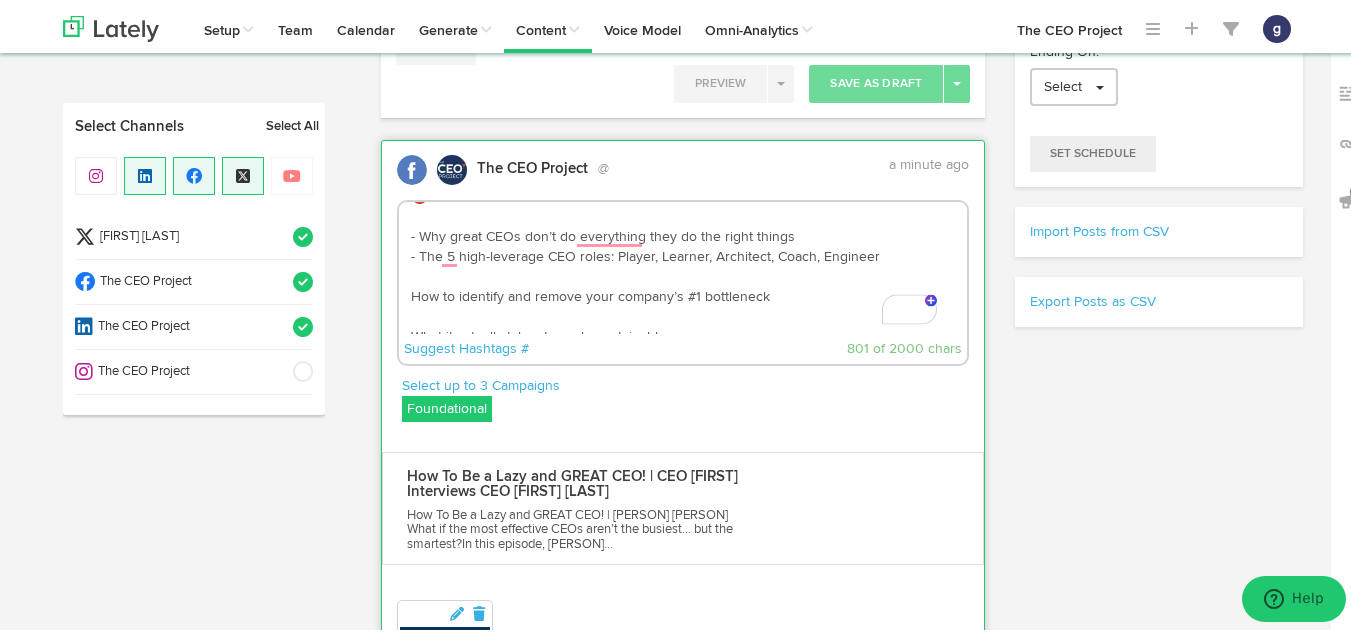 click on "What if the most effective CEOs aren’t the busiest… but the smartest?
In this episode, [FIRST] [LAST] interviews [FIRST] [LAST], best-selling author of Great CEOs Are Lazy and CEO of The Inc. CEO Project. Together, they unpack the leadership frameworks that allow CEOs to scale smarter, lead with impact, and remove the single biggest constraint holding their business back.
🎯 What You’ll Learn in This Interview:
- Why great CEOs don’t do everything they do the right things
- The 5 high-leverage CEO roles: Player, Learner, Architect, Coach, Engineer
How to identify and remove your company’s #1 bottleneck
What it actually takes to scale sustainably
How [FIRST] coaches 8–9 figure CEOs to lead with clarity, strategy, and ease
#Leadership #CEOsAreLazy https://www.youtube.com/watch?v=CbEY24h0Cj8" at bounding box center [683, 265] 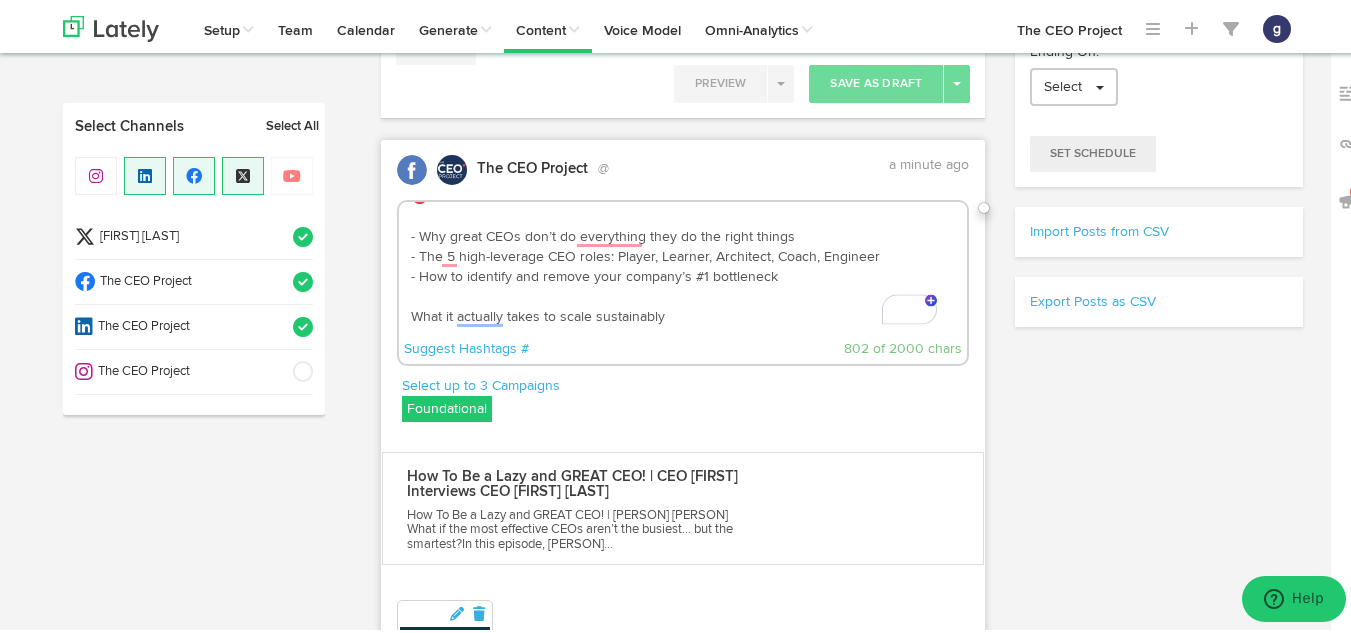 click on "What if the most effective CEOs aren’t the busiest… but the smartest?
In this episode, [PERSON] interviews [PERSON], best-selling author of Great CEOs Are Lazy and CEO of The Inc. CEO Project. Together, they unpack the leadership frameworks that allow CEOs to scale smarter, lead with impact, and remove the single biggest constraint holding their business back.
🎯 What You’ll Learn in This Interview:
- Why great CEOs don’t do everything they do the right things
- The 5 high-leverage CEO roles: Player, Learner, Architect, Coach, Engineer
- How to identify and remove your company’s #1 bottleneck
What it actually takes to scale sustainably
How [PERSON] coaches 8–9 figure CEOs to lead with clarity, strategy, and ease
#Leadership #CEOsAreLazy https://www.youtube.com/watch?v=CbEY24h0Cj8" at bounding box center (683, 265) 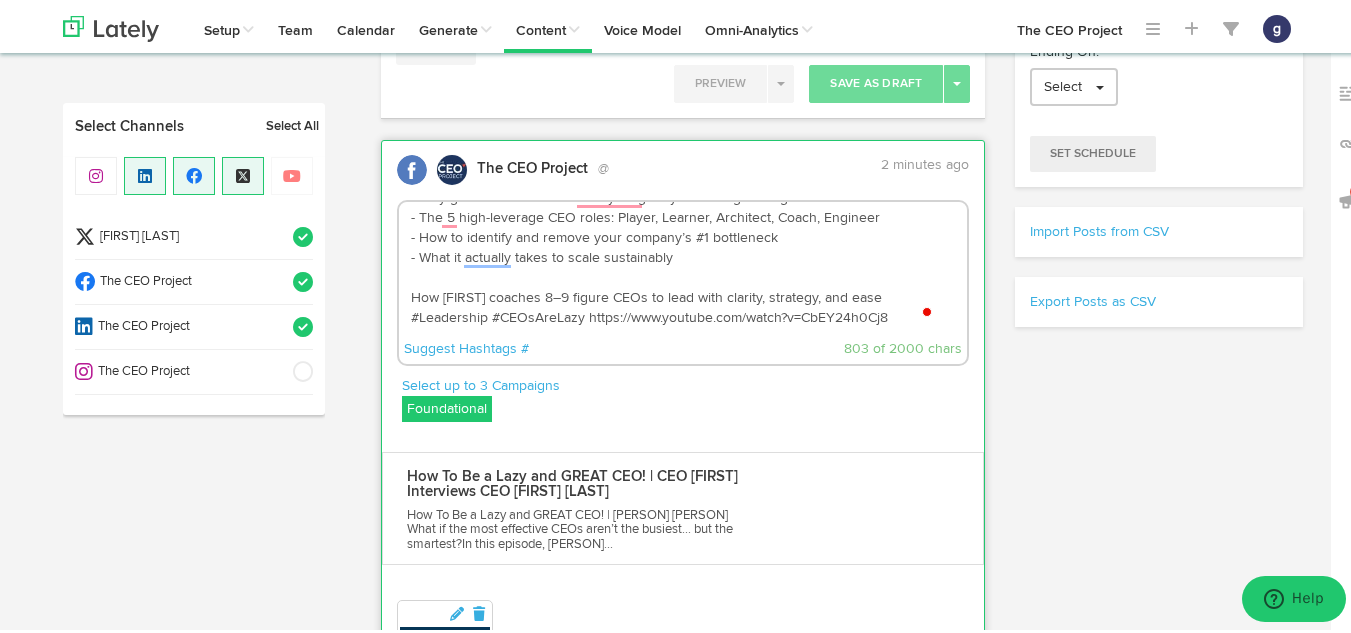 click on "What if the most effective CEOs aren’t the busiest… but the smartest?
In this episode, [FIRST] [LAST] interviews [FIRST] [LAST], best-selling author of Great CEOs Are Lazy and CEO of The Inc. CEO Project. Together, they unpack the leadership frameworks that allow CEOs to scale smarter, lead with impact, and remove the single biggest constraint holding their business back.
🎯 What You’ll Learn in This Interview:
- Why great CEOs don’t do everything they do the right things
- The 5 high-leverage CEO roles: Player, Learner, Architect, Coach, Engineer
- How to identify and remove your company’s #1 bottleneck
- What it actually takes to scale sustainably
How [FIRST] coaches 8–9 figure CEOs to lead with clarity, strategy, and ease
#Leadership #CEOsAreLazy https://www.youtube.com/watch?v=CbEY24h0Cj8" at bounding box center (683, 265) 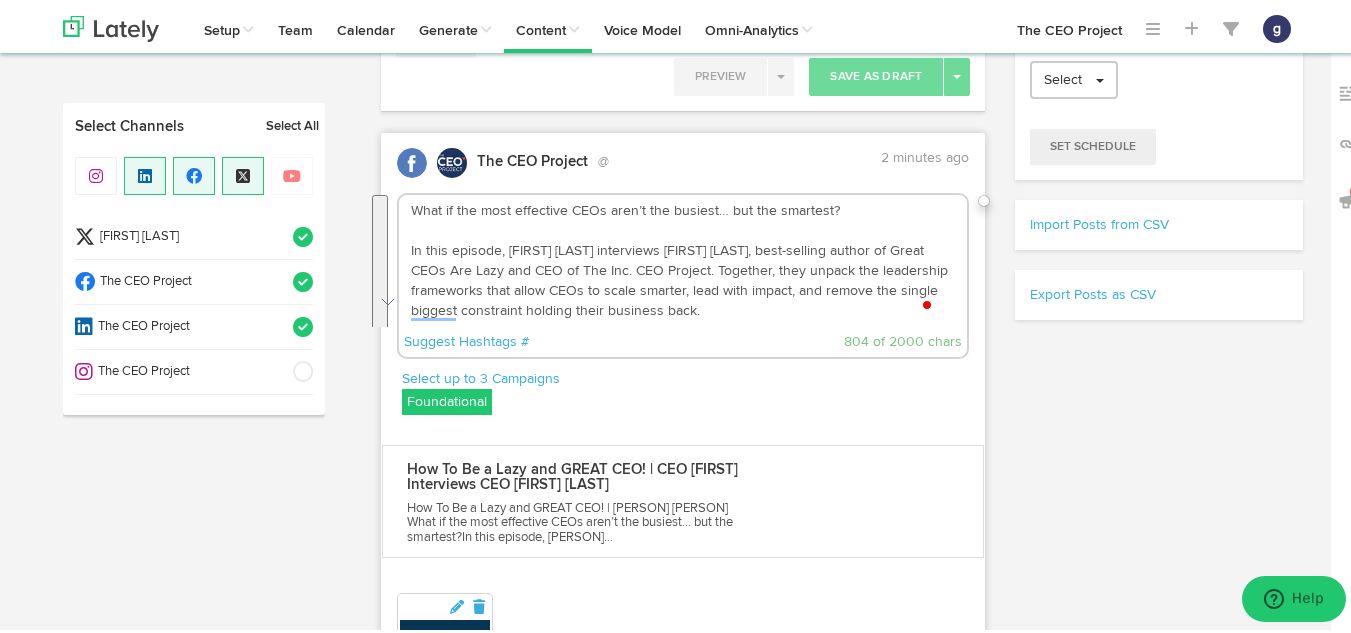 drag, startPoint x: 869, startPoint y: 286, endPoint x: 709, endPoint y: 275, distance: 160.37769 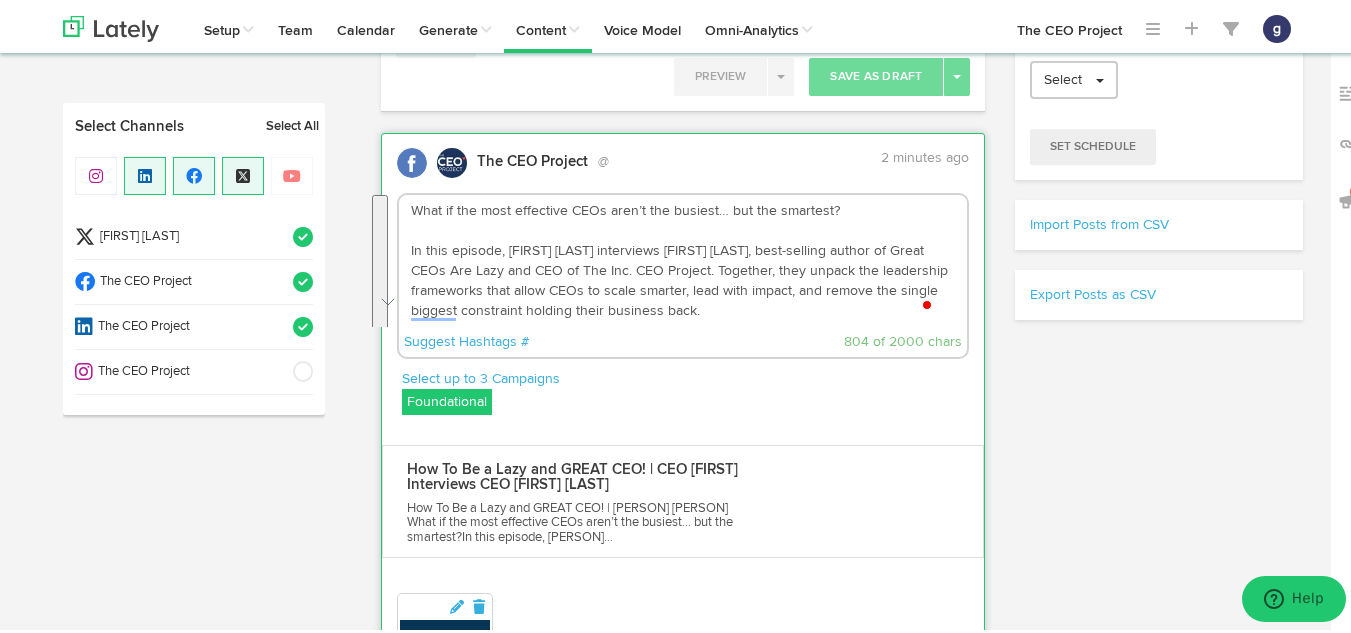 click on "What if the most effective CEOs aren’t the busiest… but the smartest?
In this episode, [FIRST] [LAST] interviews [FIRST] [LAST], best-selling author of Great CEOs Are Lazy and CEO of The Inc. CEO Project. Together, they unpack the leadership frameworks that allow CEOs to scale smarter, lead with impact, and remove the single biggest constraint holding their business back.
🎯 What You’ll Learn in This Interview:
- Why great CEOs don’t do everything they do the right things
- The 5 high-leverage CEO roles: Player, Learner, Architect, Coach, Engineer
- How to identify and remove your company’s #1 bottleneck
- What it actually takes to scale sustainably
- How [FIRST] coaches 8–9 figure CEOs to lead with clarity, strategy, and ease
#Leadership #CEOsAreLazy https://www.youtube.com/watch?v=CbEY24h0Cj8" at bounding box center [683, 258] 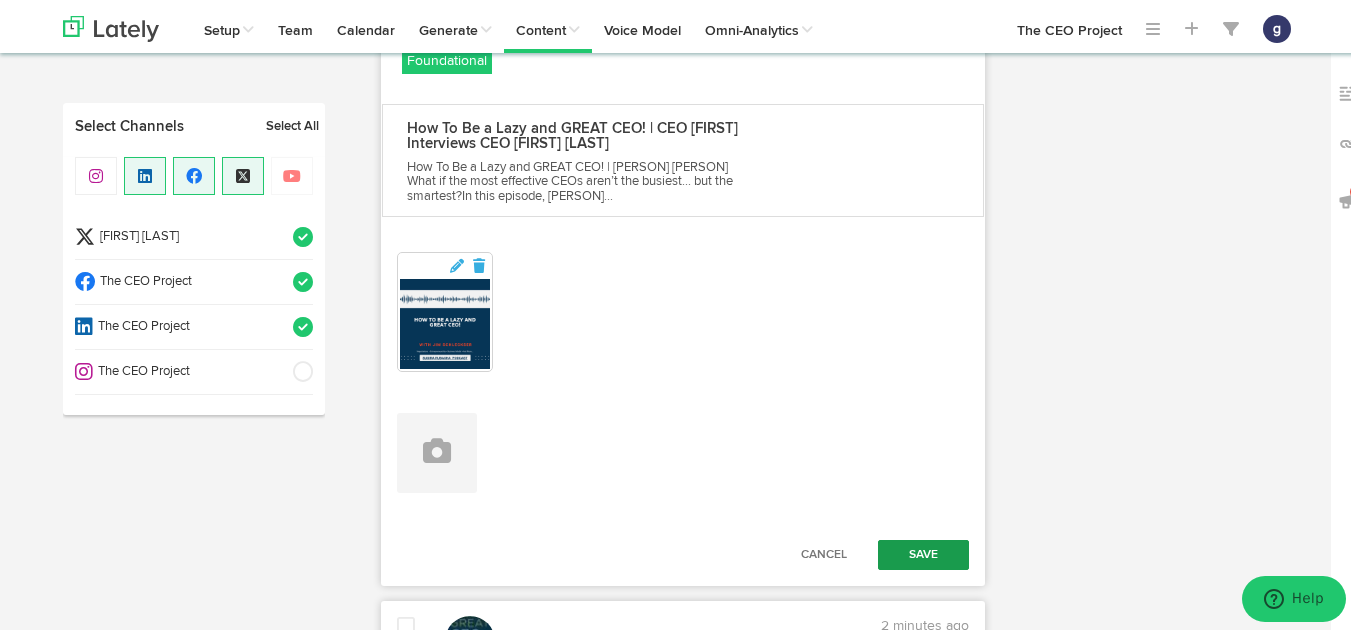 type on "What if the most effective CEOs aren’t the busiest… but the smartest?
In this episode, [FIRST] [LAST] interviews [FIRST] [LAST], best-selling author of Great CEOs Are Lazy and CEO of The Inc. CEO Project. Together, they unpack the leadership frameworks that allow CEOs to scale smarter, lead with impact, and remove the single biggest constraint holding their business back.
🎯 What You’ll Learn in This Interview:
- Why great CEOs don’t do everything they do the right things
- The 5 high-leverage CEO roles: Player, Learner, Architect, Coach, Engineer
- How to identify and remove your company’s #1 bottleneck
- What it actually takes to scale sustainably
- How [FIRST] coaches 8–9 figure CEOs to lead with clarity, strategy, and ease
#Leadership #CEOsAreLazy https://www.youtube.com/watch?v=CbEY24h0Cj8" 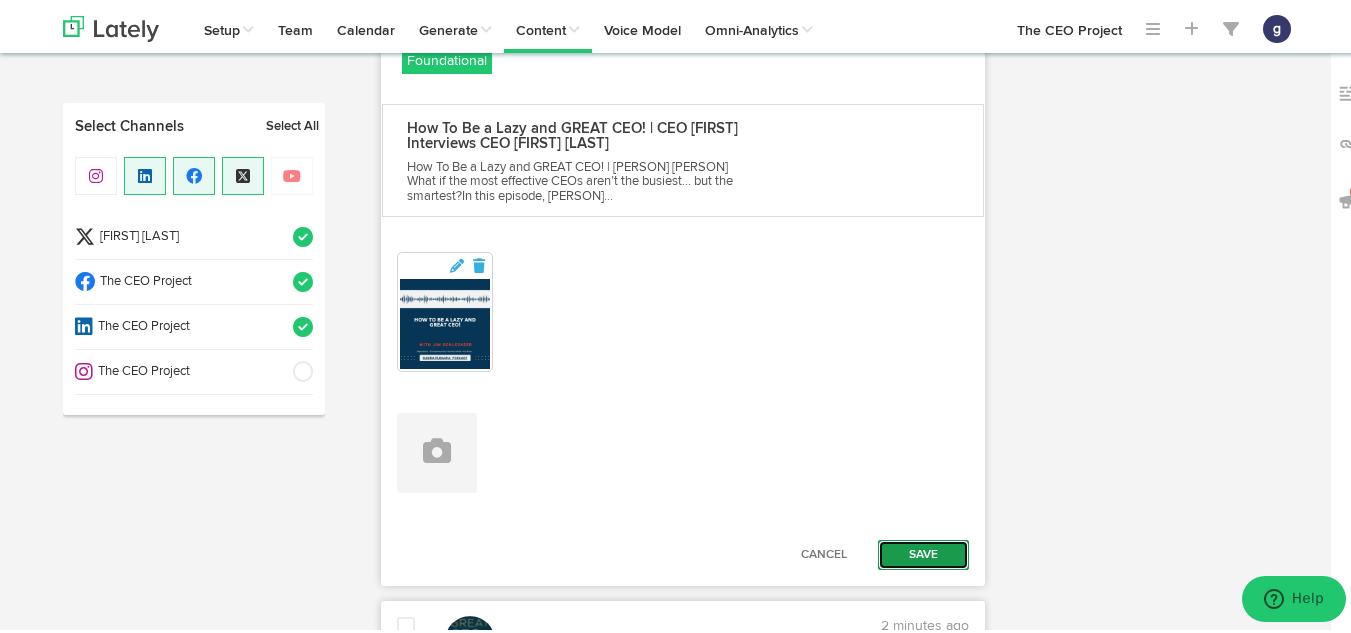 click on "Save" at bounding box center (924, 552) 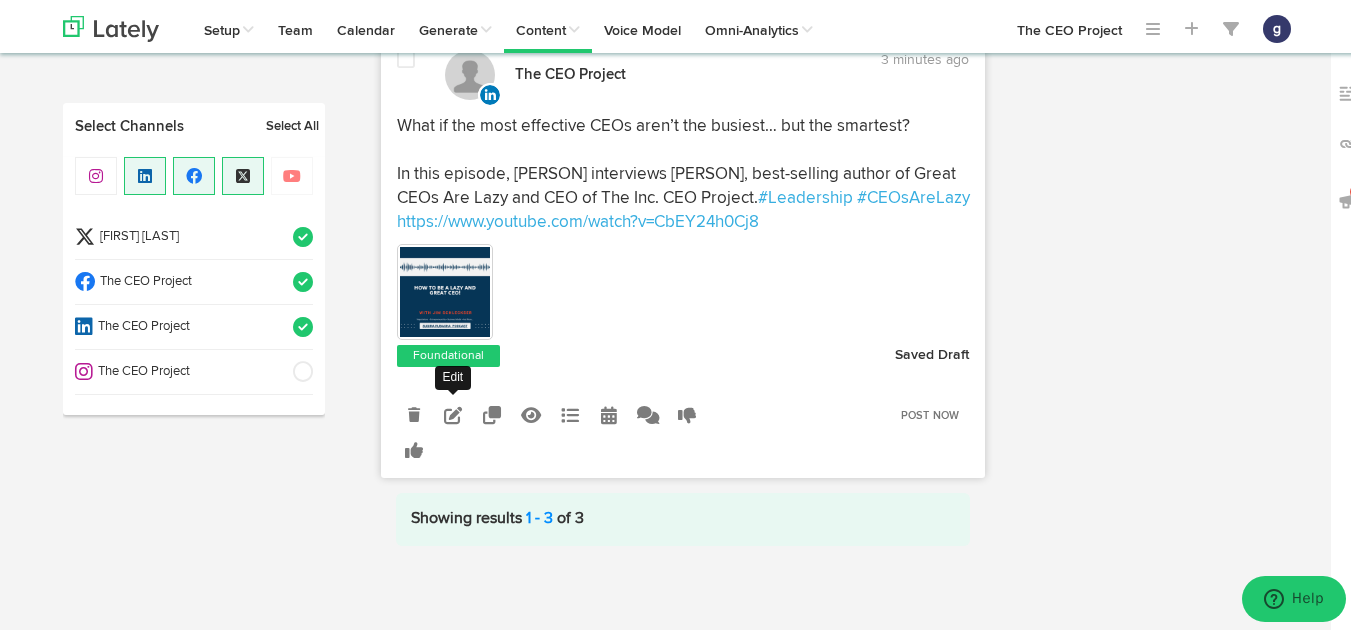 click at bounding box center [453, 412] 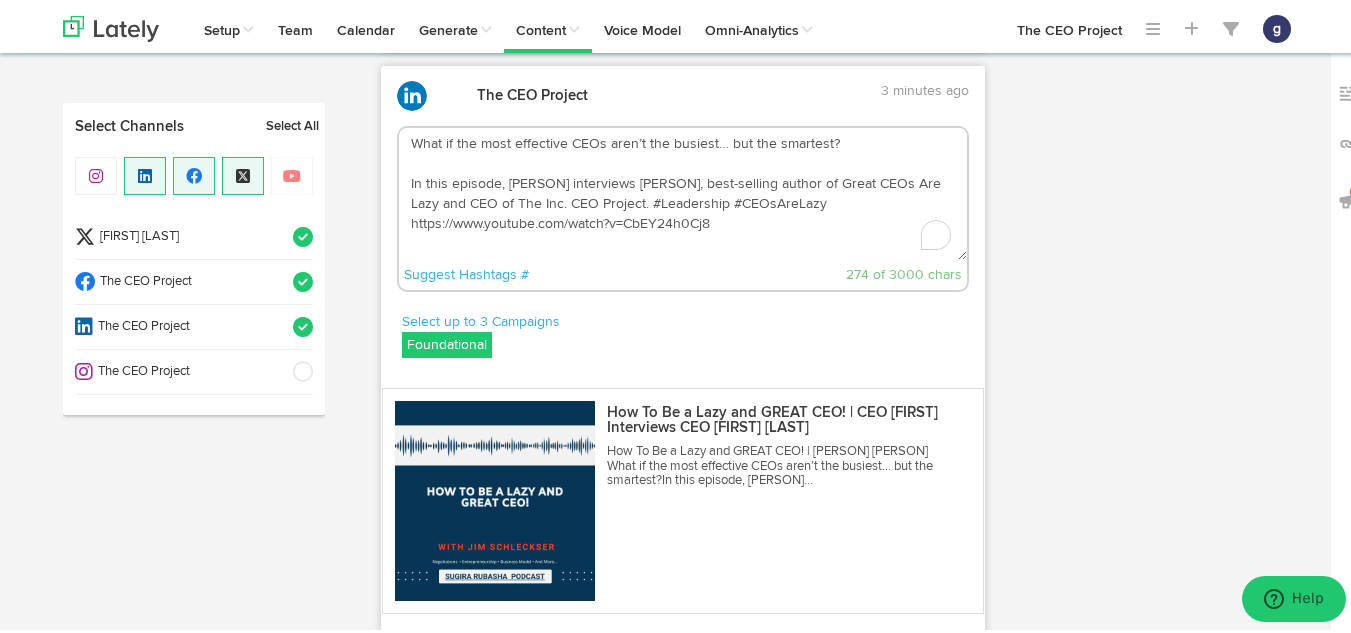 click on "What if the most effective CEOs aren’t the busiest… but the smartest?
In this episode, [PERSON] interviews [PERSON], best-selling author of Great CEOs Are Lazy and CEO of The Inc. CEO Project. #Leadership #CEOsAreLazy https://www.youtube.com/watch?v=CbEY24h0Cj8" at bounding box center (683, 191) 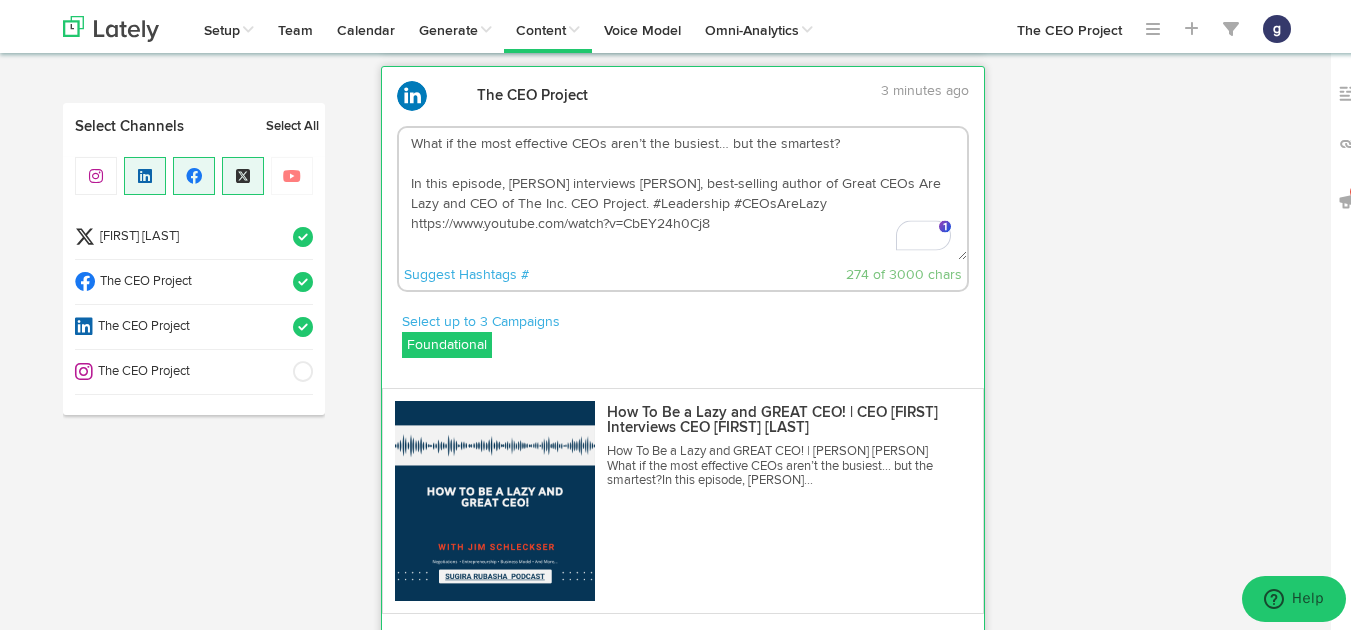 paste on "ogether, they unpack the leadership frameworks that allow CEOs to scale smarter, lead with impact, and remove the single biggest constraint holding their business back.
🎯 What You’ll Learn in This Interview:
- Why great CEOs don’t do everything they do the right things
- The 5 high-leverage CEO roles: Player, Learner, Architect, Coach, Engineer
- How to identify and remove your company’s #1 bottleneck
- What it actually takes to scale sustainably
- How [FIRST] coaches 8–9 figure CEOs to lead with clarity, strategy, and ease" 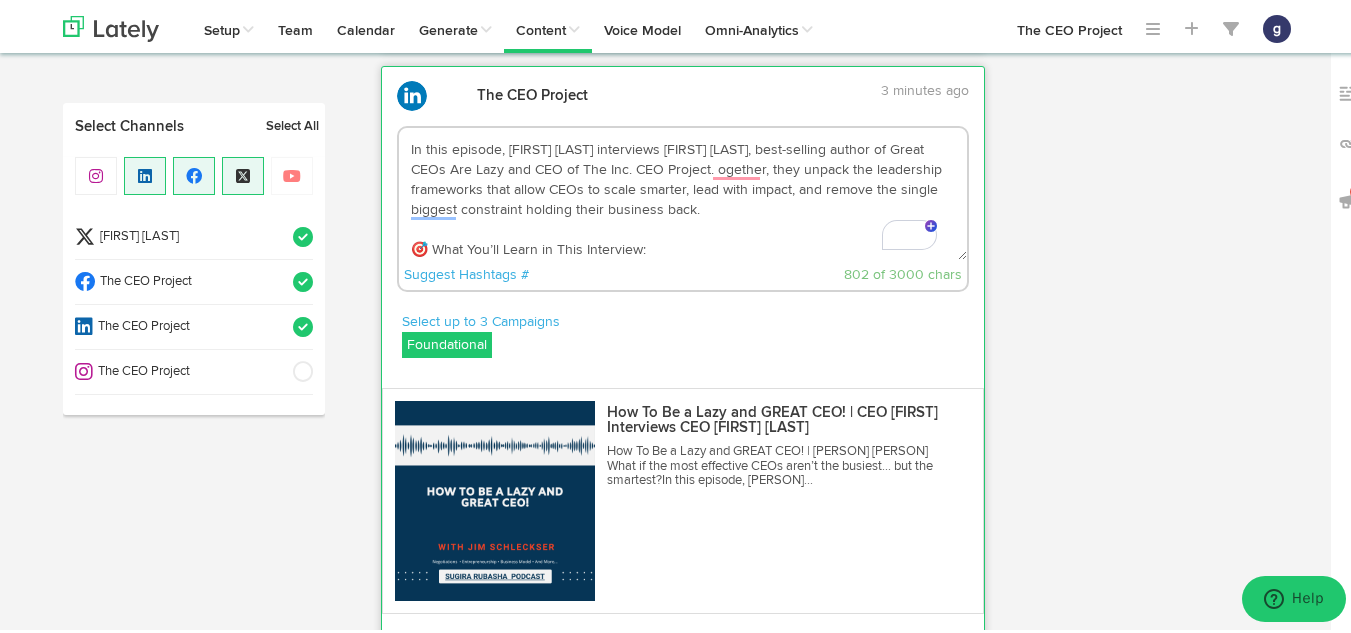 click on "What if the most effective CEOs aren’t the busiest… but the smartest?
In this episode, [FIRST] [LAST] interviews [FIRST] [LAST], best-selling author of Great CEOs Are Lazy and CEO of The Inc. CEO Project. ogether, they unpack the leadership frameworks that allow CEOs to scale smarter, lead with impact, and remove the single biggest constraint holding their business back.
🎯 What You’ll Learn in This Interview:
- Why great CEOs don’t do everything they do the right things
- The 5 high-leverage CEO roles: Player, Learner, Architect, Coach, Engineer
- How to identify and remove your company’s #1 bottleneck
- What it actually takes to scale sustainably
- How [FIRST] coaches 8–9 figure CEOs to lead with clarity, strategy, and ease#Leadership #CEOsAreLazy https://www.youtube.com/watch?v=CbEY24h0Cj8" at bounding box center [683, 191] 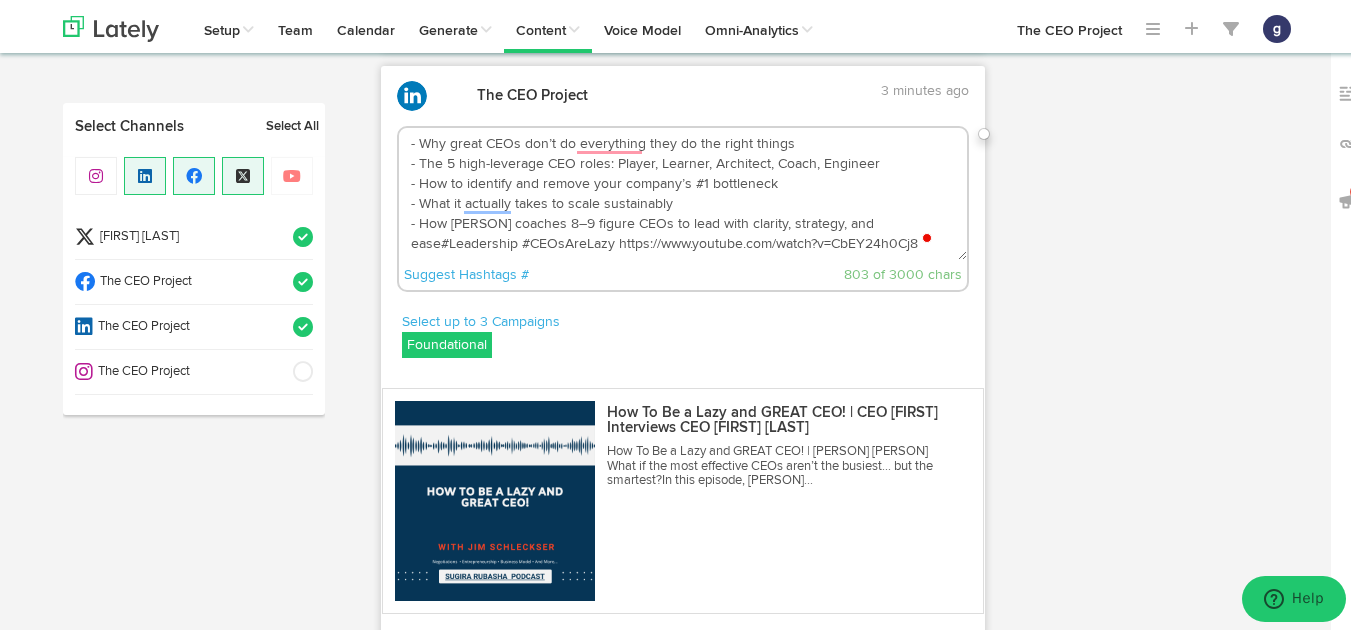click on "What if the most effective CEOs aren’t the busiest… but the smartest?
In this episode, [PERSON] interviews [PERSON], best-selling author of Great CEOs Are Lazy and CEO of The Inc. CEO Project. Together, they unpack the leadership frameworks that allow CEOs to scale smarter, lead with impact, and remove the single biggest constraint holding their business back.
🎯 What You’ll Learn in This Interview:
- Why great CEOs don’t do everything they do the right things
- The 5 high-leverage CEO roles: Player, Learner, Architect, Coach, Engineer
- How to identify and remove your company’s #1 bottleneck
- What it actually takes to scale sustainably
- How [PERSON] coaches 8–9 figure CEOs to lead with clarity, strategy, and ease#Leadership #CEOsAreLazy https://www.youtube.com/watch?v=CbEY24h0Cj8" at bounding box center [683, 191] 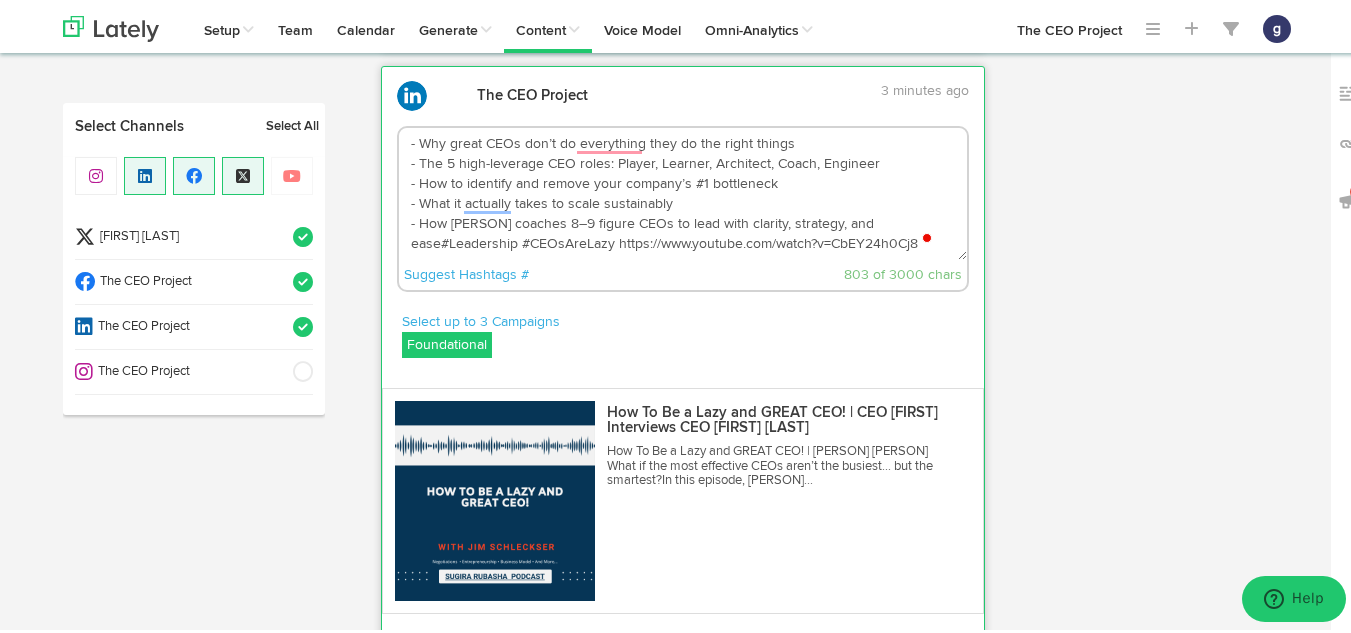 click on "What if the most effective CEOs aren’t the busiest… but the smartest?
In this episode, [PERSON] interviews [PERSON], best-selling author of Great CEOs Are Lazy and CEO of The Inc. CEO Project. Together, they unpack the leadership frameworks that allow CEOs to scale smarter, lead with impact, and remove the single biggest constraint holding their business back.
🎯 What You’ll Learn in This Interview:
- Why great CEOs don’t do everything they do the right things
- The 5 high-leverage CEO roles: Player, Learner, Architect, Coach, Engineer
- How to identify and remove your company’s #1 bottleneck
- What it actually takes to scale sustainably
- How [PERSON] coaches 8–9 figure CEOs to lead with clarity, strategy, and ease#Leadership #CEOsAreLazy https://www.youtube.com/watch?v=CbEY24h0Cj8" at bounding box center [683, 191] 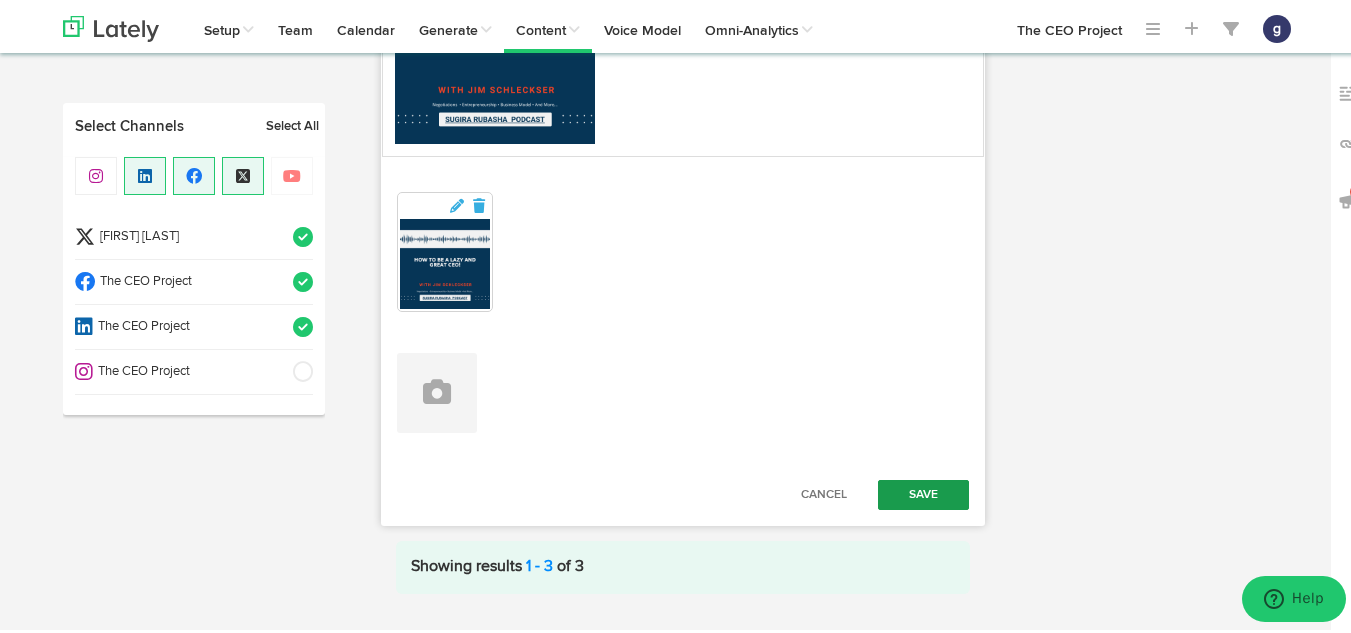 type on "What if the most effective CEOs aren’t the busiest… but the smartest?
In this episode, [FIRST] [LAST] interviews [FIRST] [LAST], best-selling author of Great CEOs Are Lazy and CEO of The Inc. CEO Project. Together, they unpack the leadership frameworks that allow CEOs to scale smarter, lead with impact, and remove the single biggest constraint holding their business back.
🎯 What You’ll Learn in This Interview:
- Why great CEOs don’t do everything they do the right things
- The 5 high-leverage CEO roles: Player, Learner, Architect, Coach, Engineer
- How to identify and remove your company’s #1 bottleneck
- What it actually takes to scale sustainably
- How [FIRST] coaches 8–9 figure CEOs to lead with clarity, strategy, and ease #Leadership #CEOsAreLazy https://www.youtube.com/watch?v=CbEY24h0Cj8" 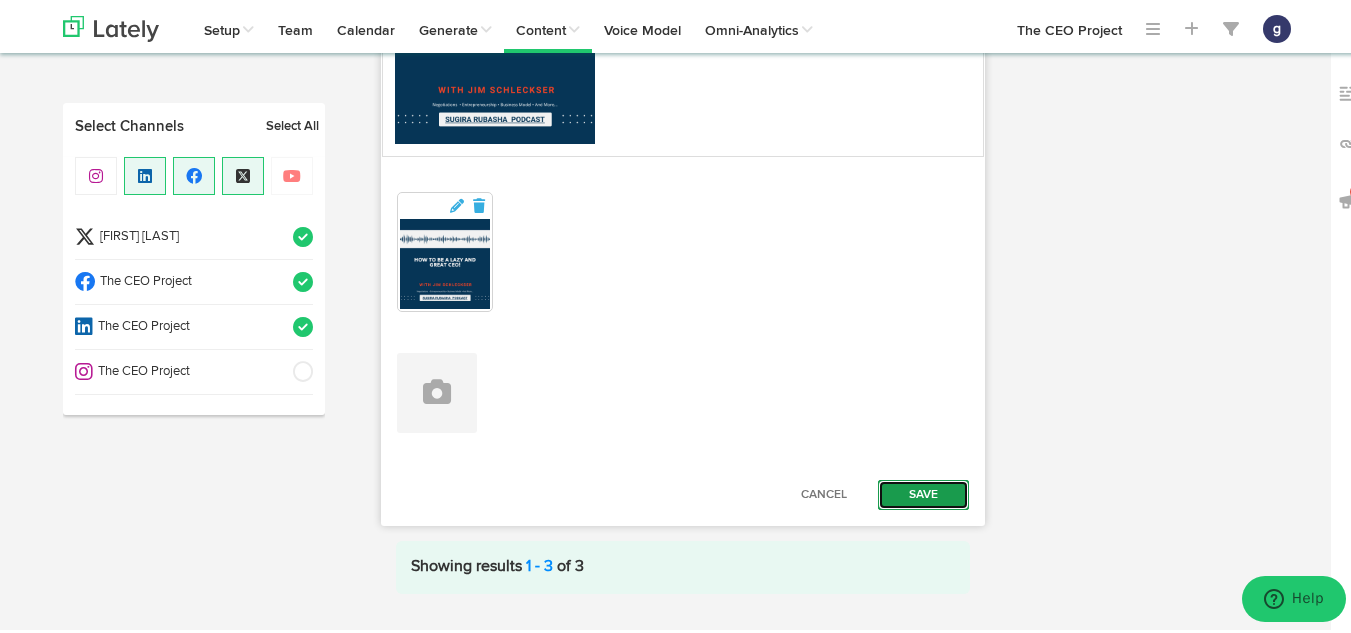 click on "Save" at bounding box center (924, 492) 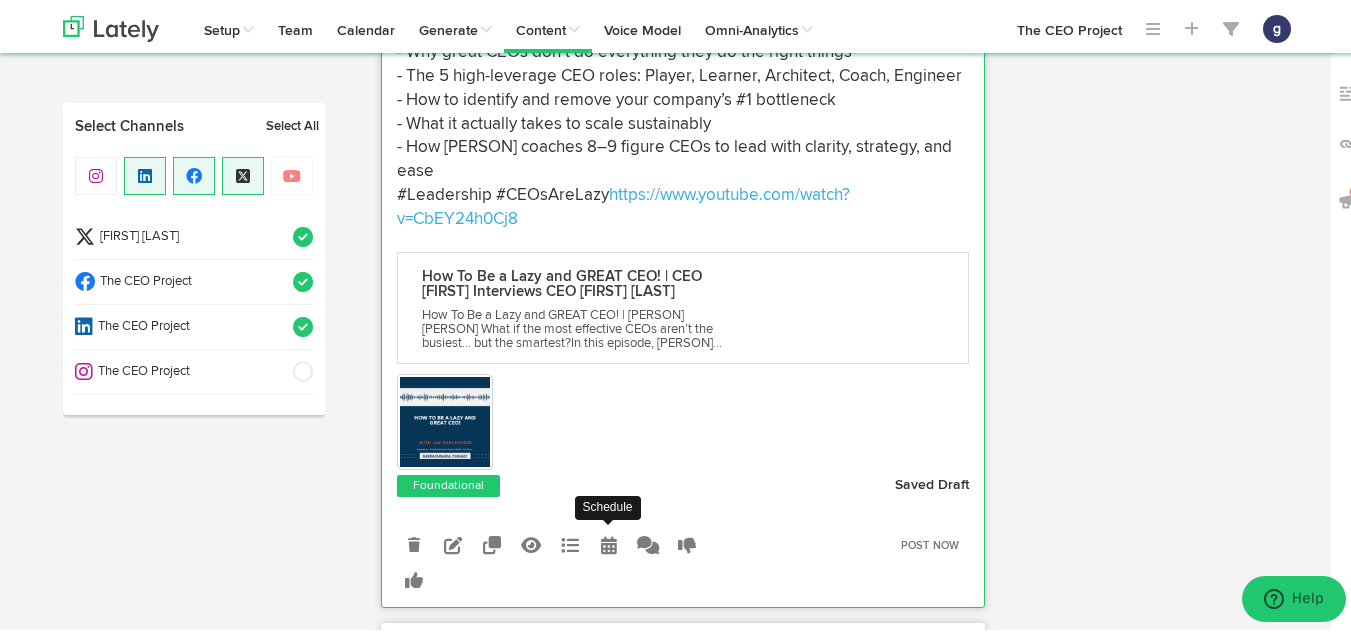 click at bounding box center [609, 542] 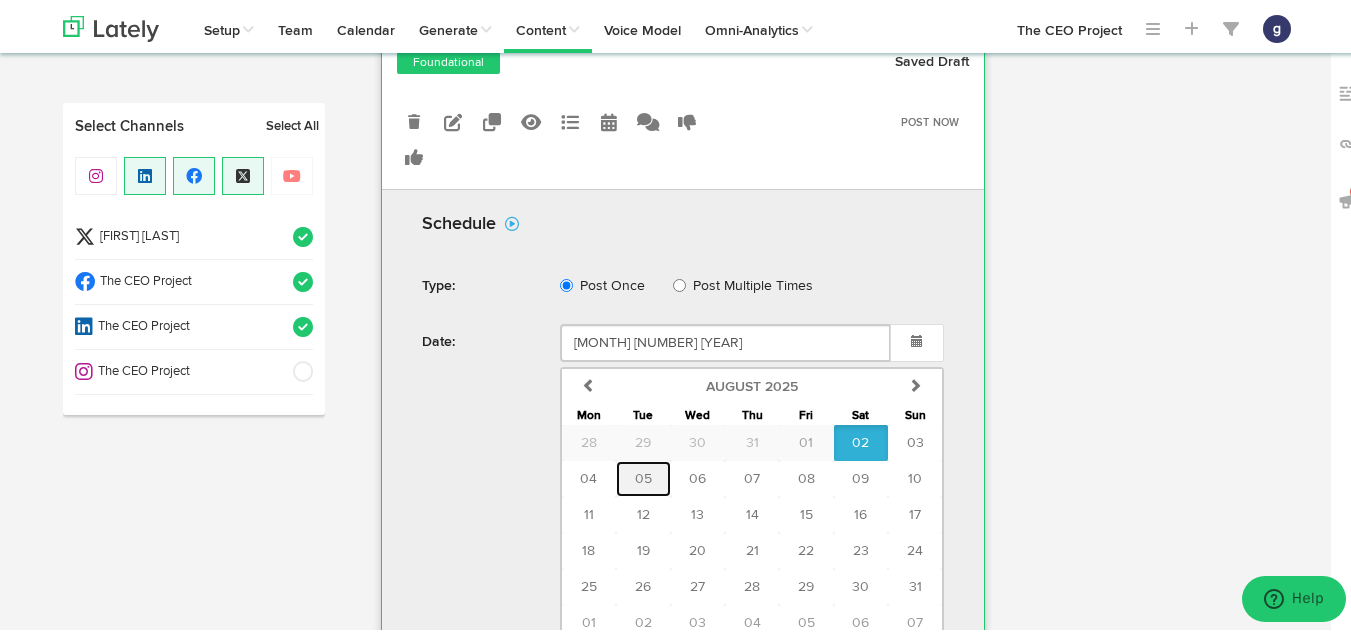click on "05" at bounding box center (643, 476) 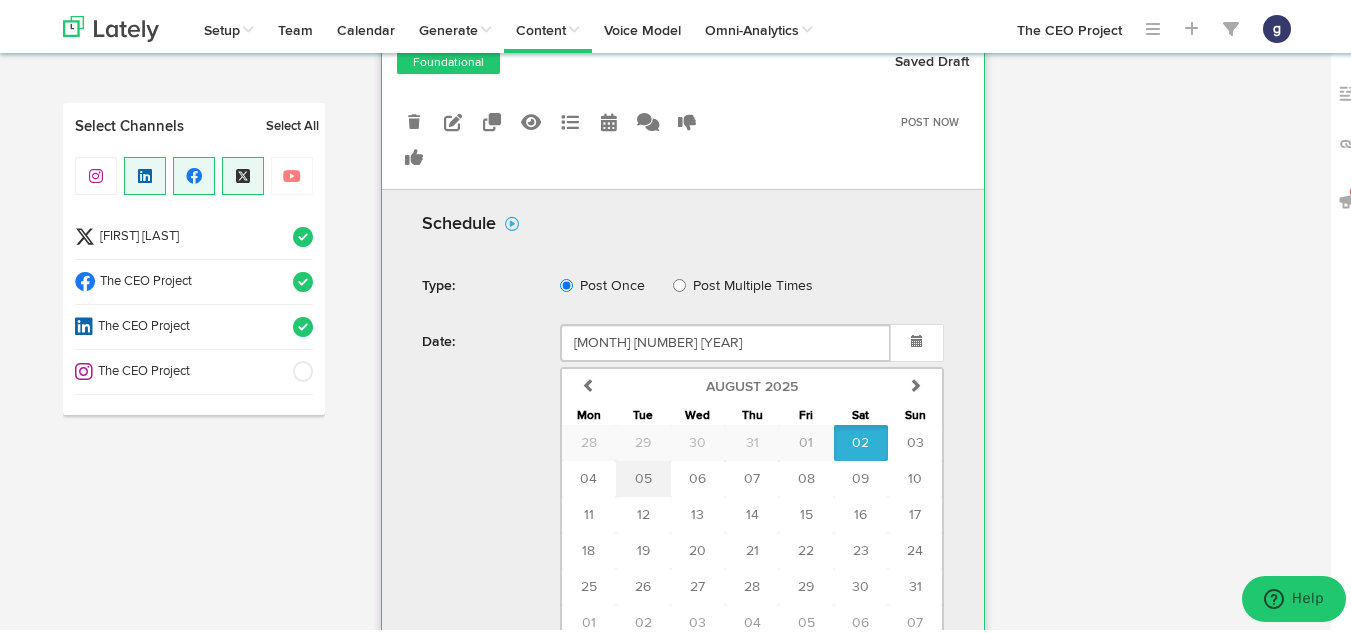 type on "[MONTH] [NUMBER] [YEAR]" 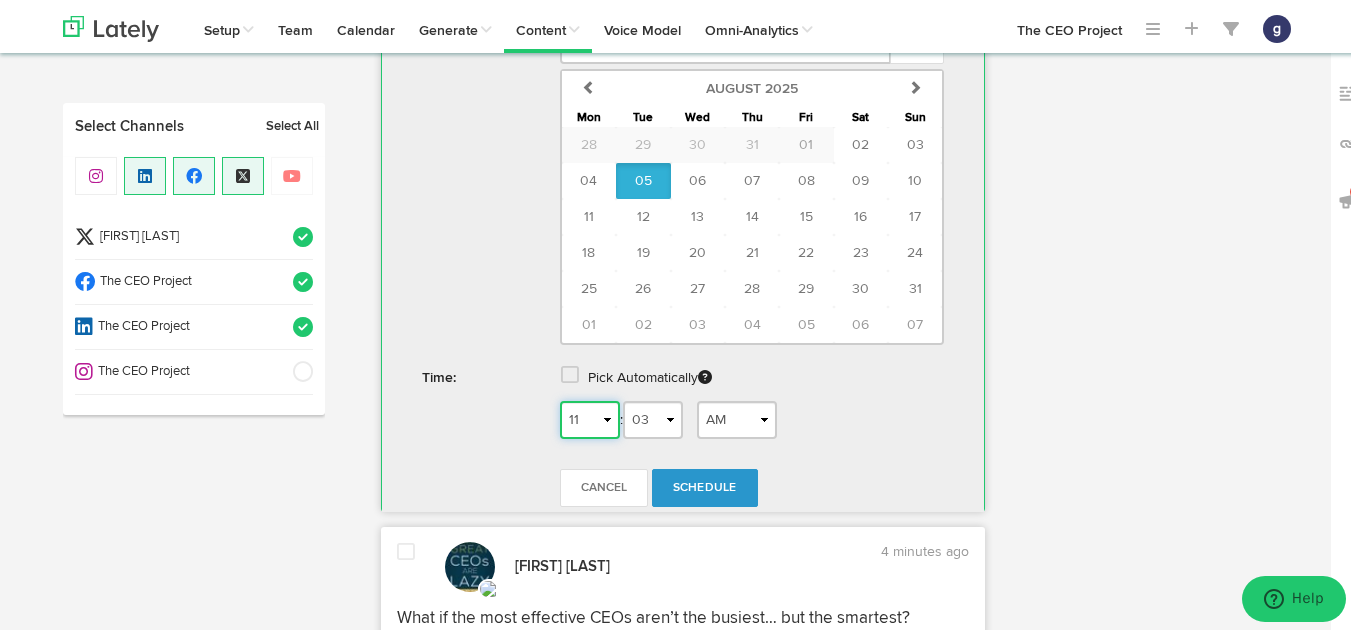 click on "1 2 3 4 5 6 7 8 9 10 11 12" at bounding box center (590, 417) 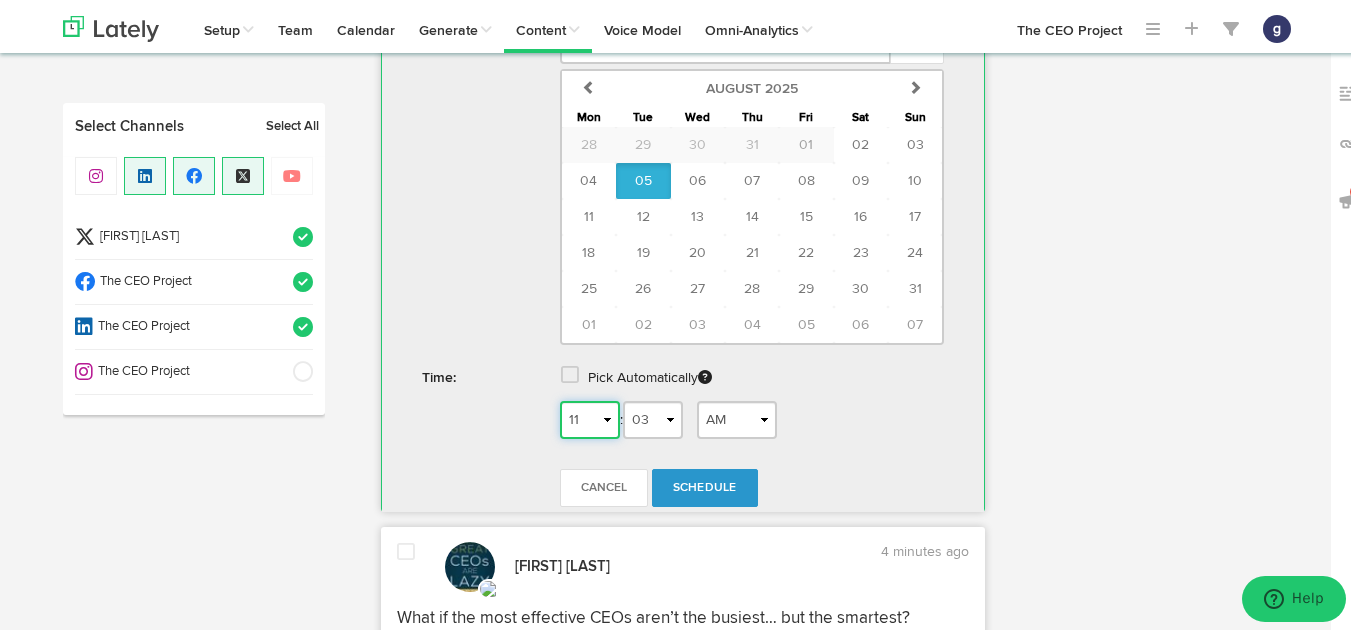 select on "9" 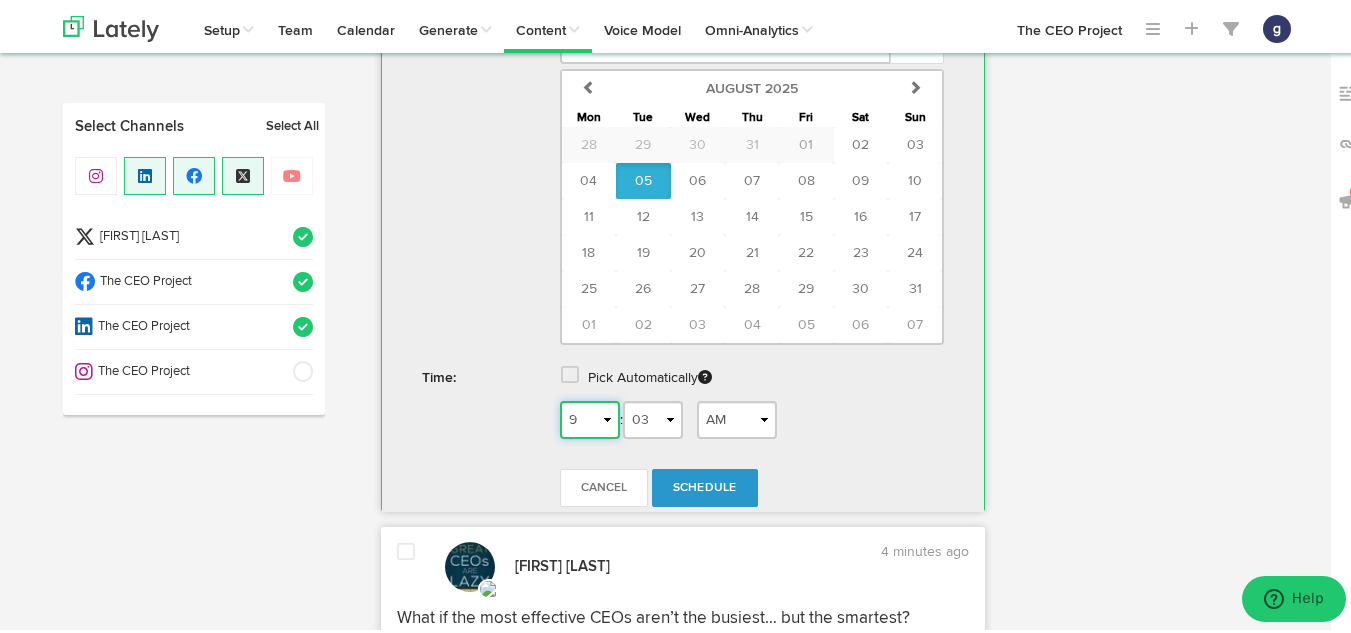 click on "1 2 3 4 5 6 7 8 9 10 11 12" at bounding box center (590, 417) 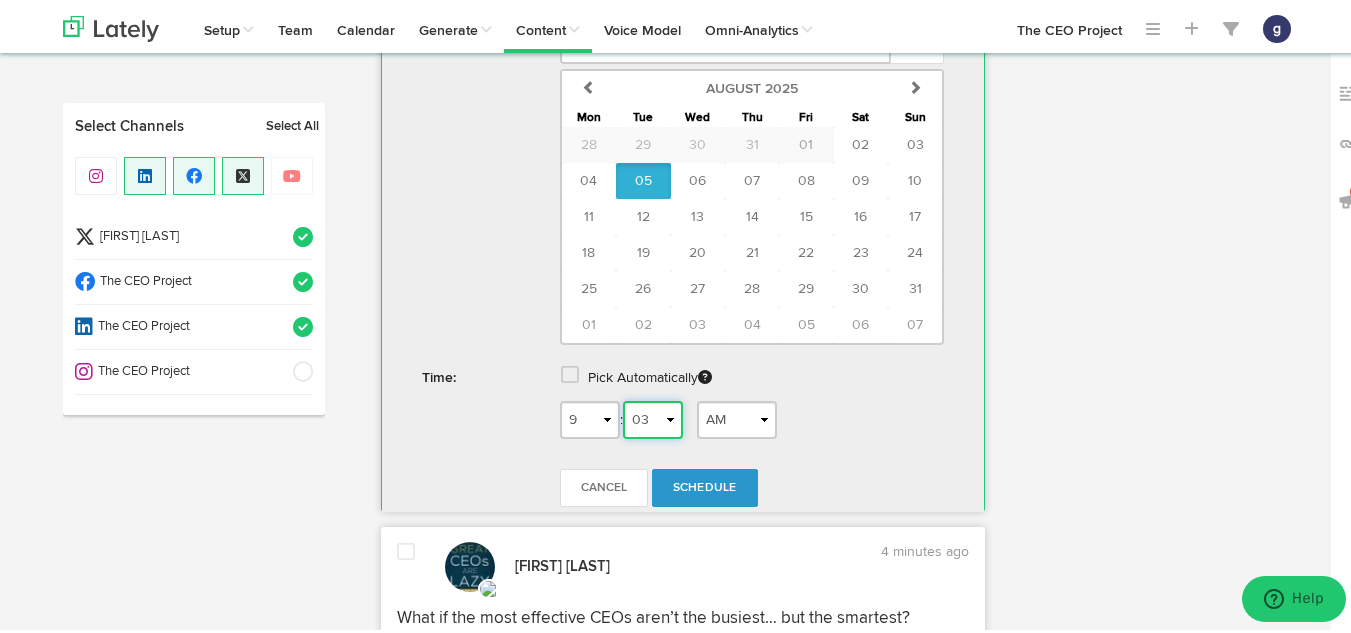 click on "00 01 02 03 04 05 06 07 08 09 10 11 12 13 14 15 16 17 18 19 20 21 22 23 24 25 26 27 28 29 30 31 32 33 34 35 36 37 38 39 40 41 42 43 44 45 46 47 48 49 50 51 52 53 54 55 56 57 58 59" at bounding box center [653, 417] 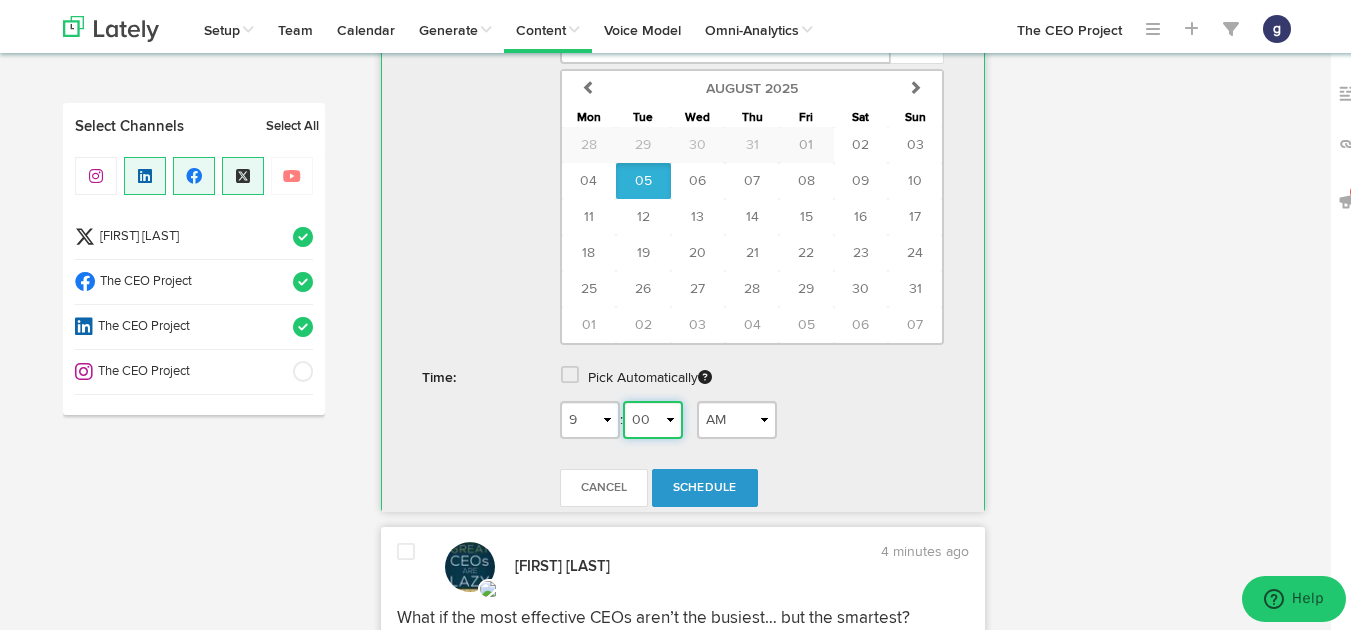 click on "00 01 02 03 04 05 06 07 08 09 10 11 12 13 14 15 16 17 18 19 20 21 22 23 24 25 26 27 28 29 30 31 32 33 34 35 36 37 38 39 40 41 42 43 44 45 46 47 48 49 50 51 52 53 54 55 56 57 58 59" at bounding box center [653, 417] 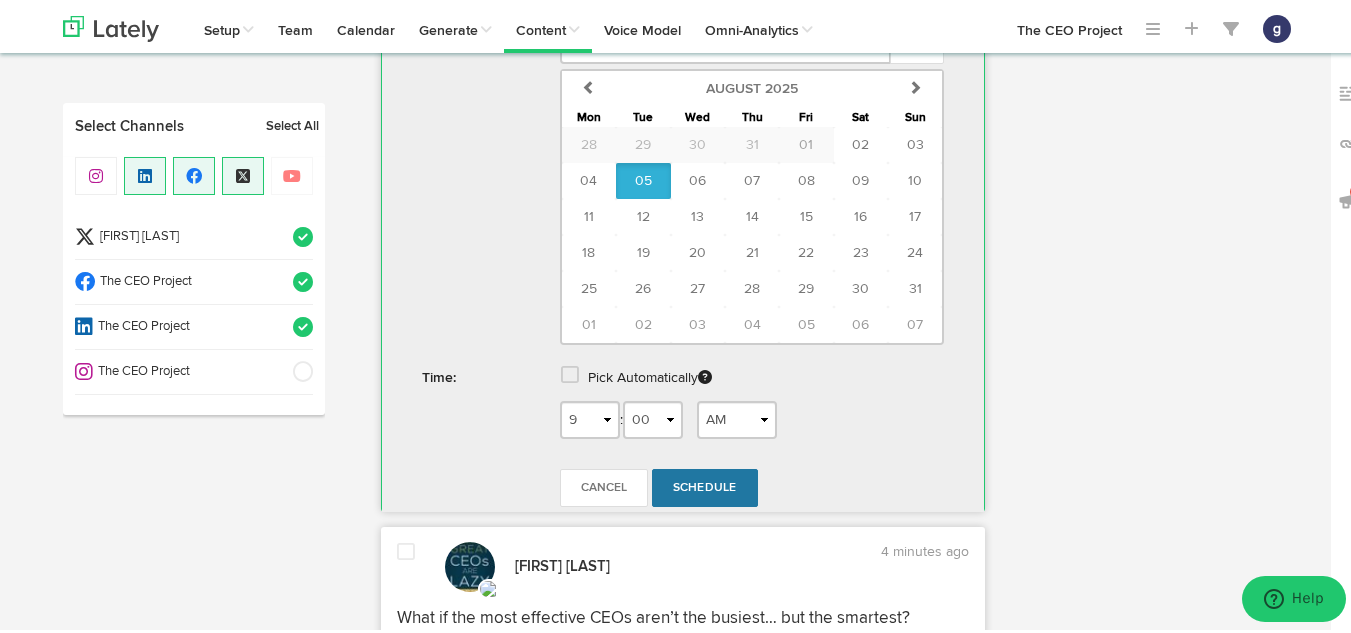 click on "Schedule" at bounding box center [705, 485] 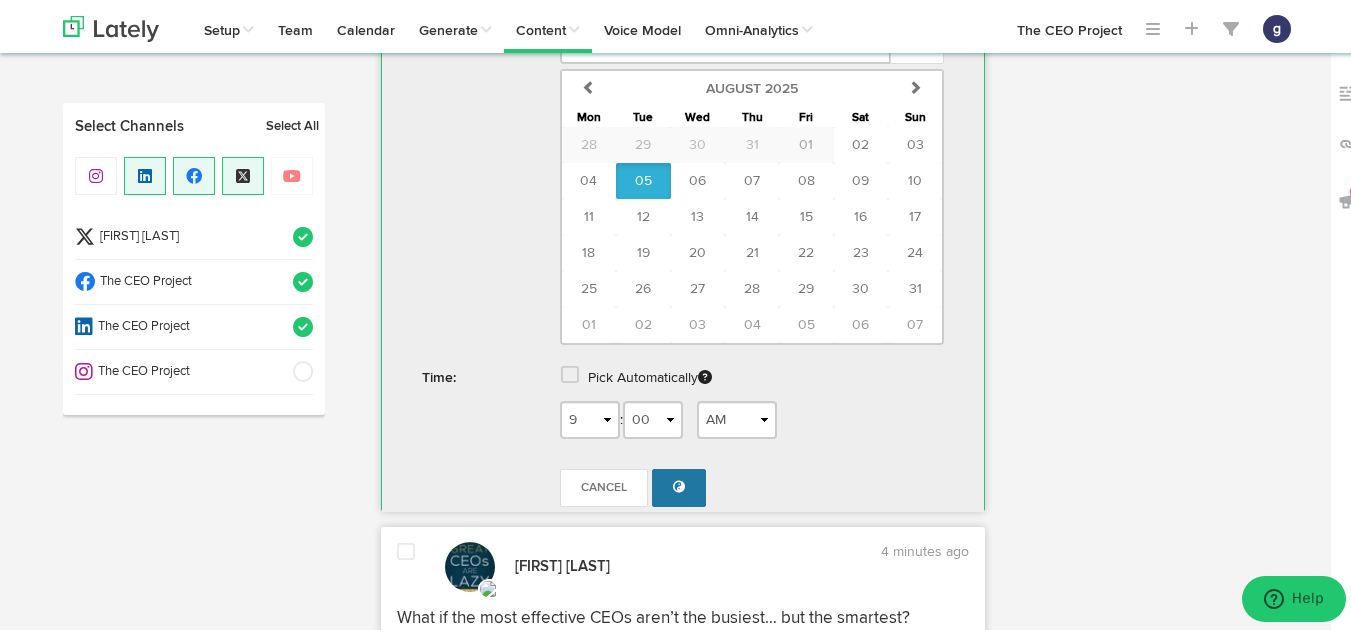 radio on "true" 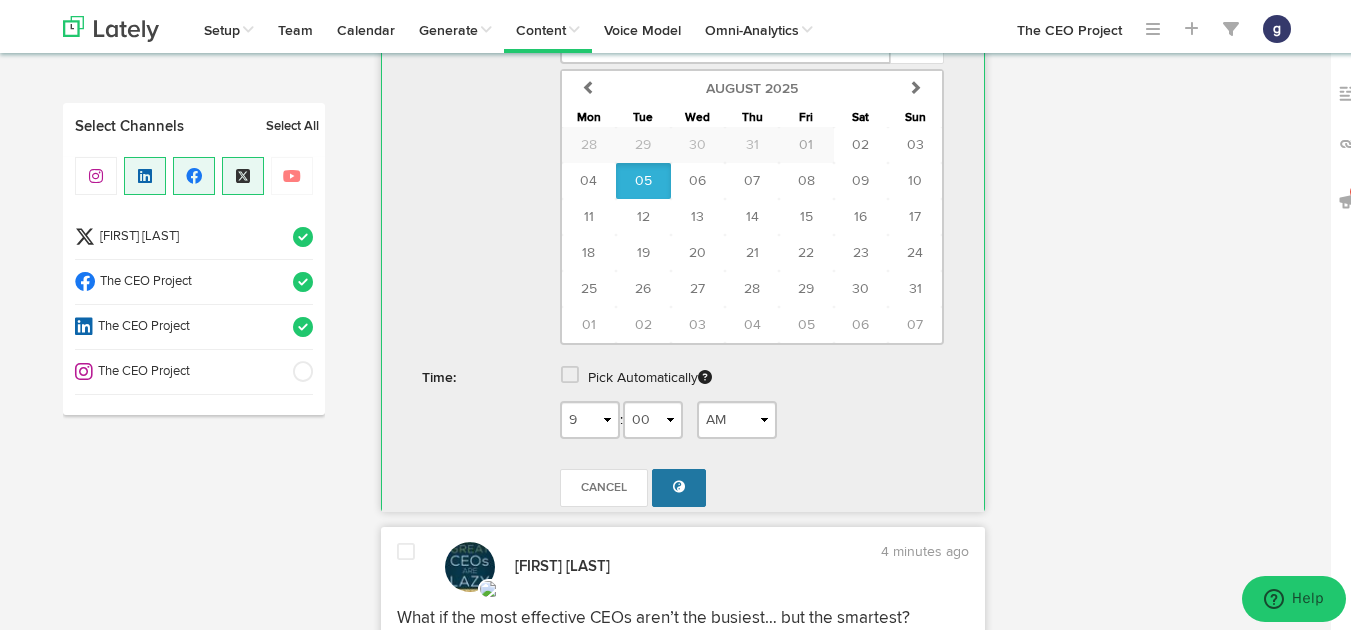 select on "11" 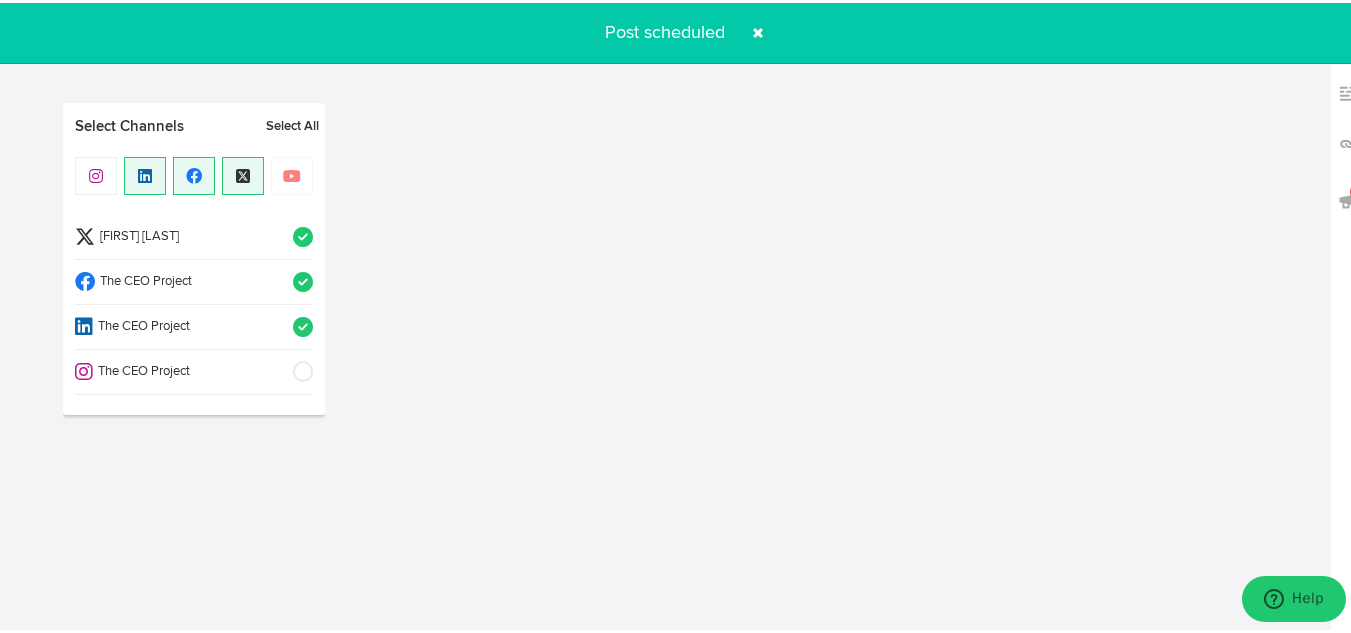 select on "11" 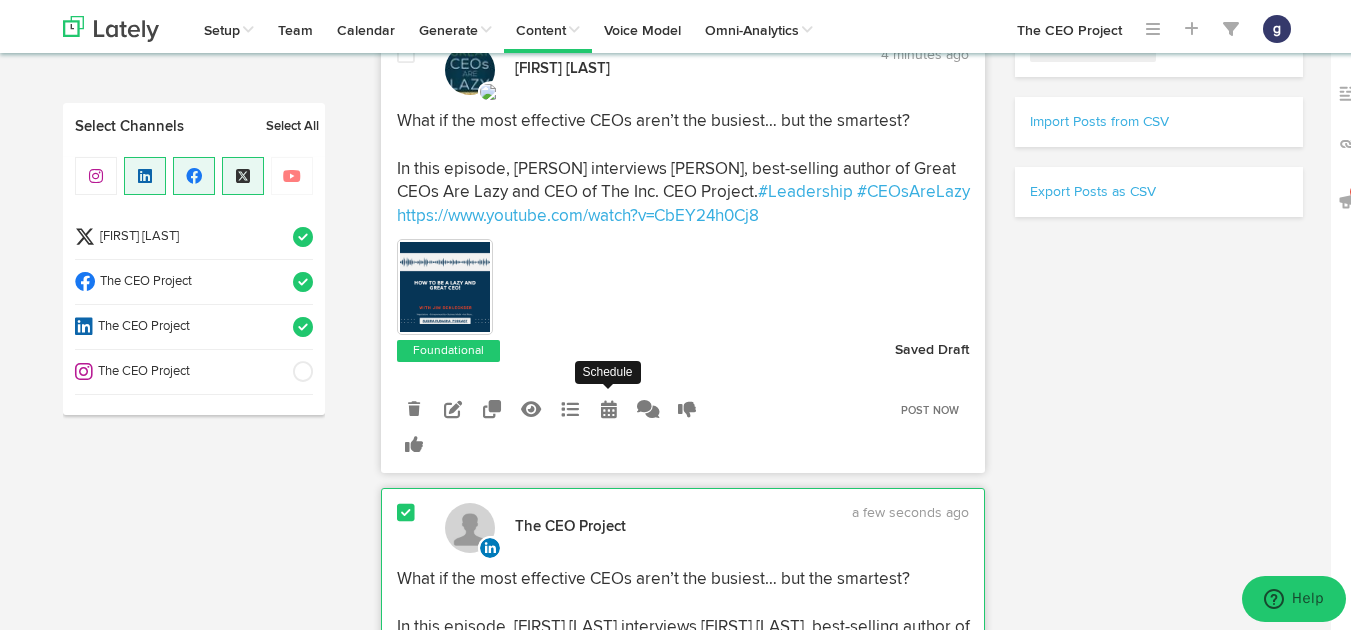 click at bounding box center (609, 406) 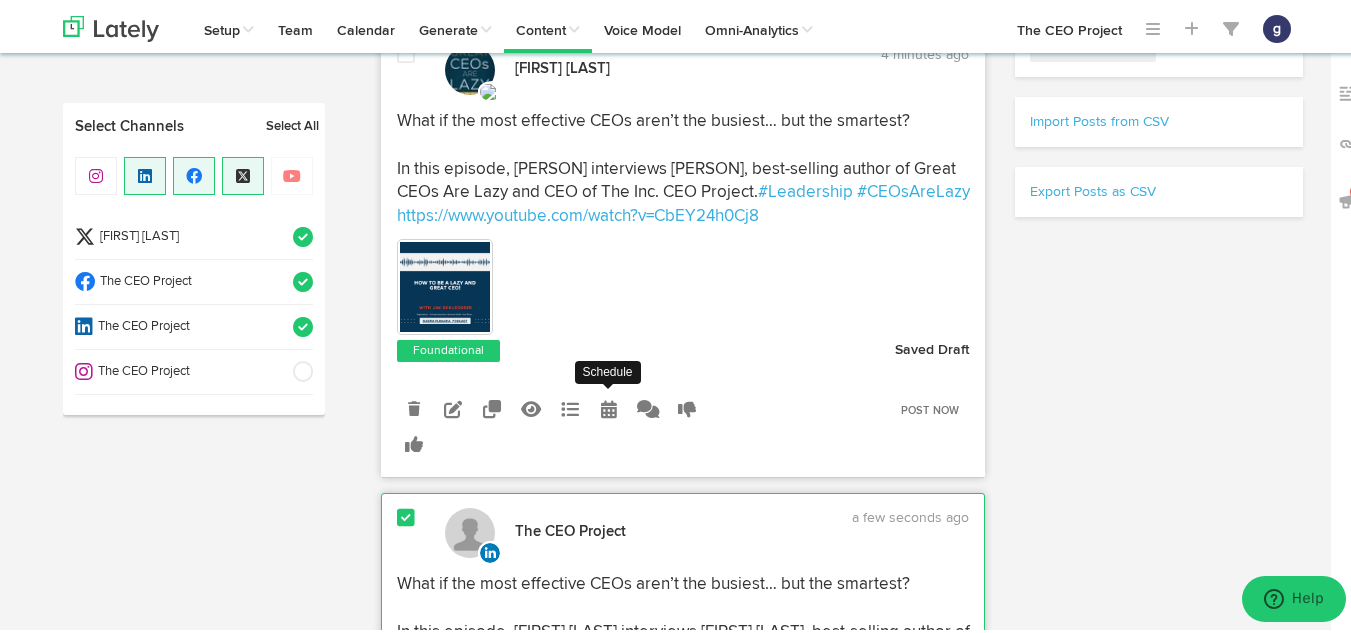 radio on "true" 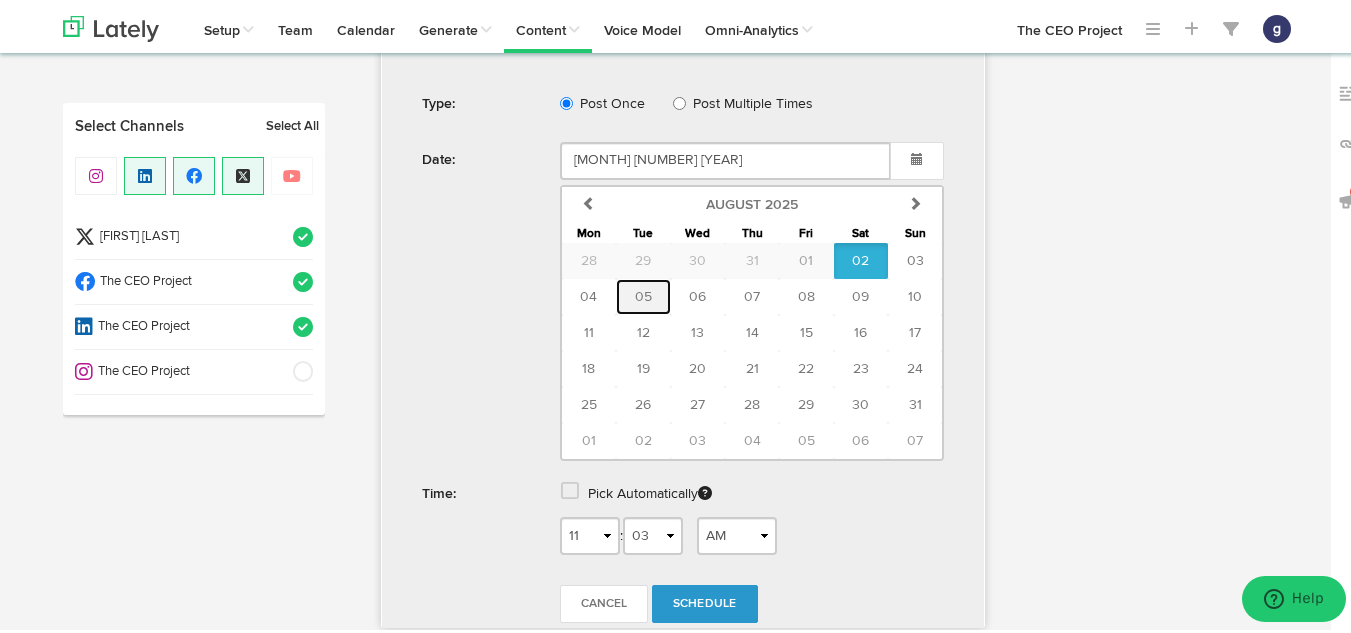 click on "05" at bounding box center [643, 294] 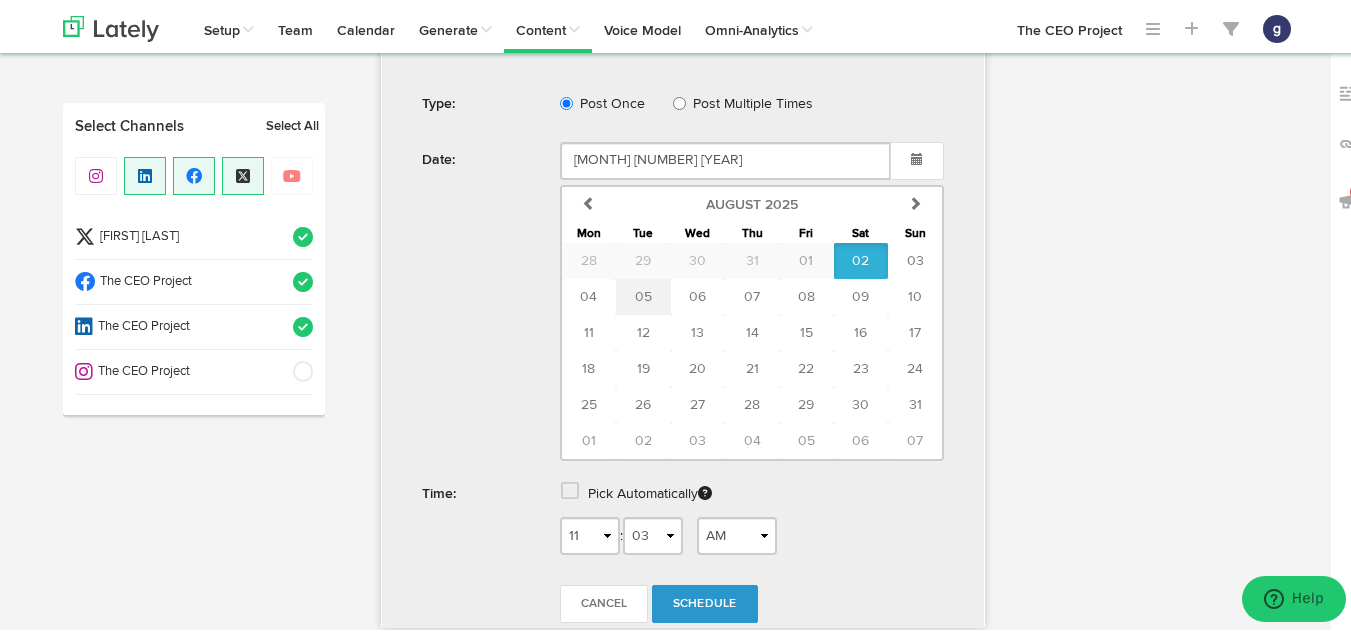 type on "[MONTH] [NUMBER] [YEAR]" 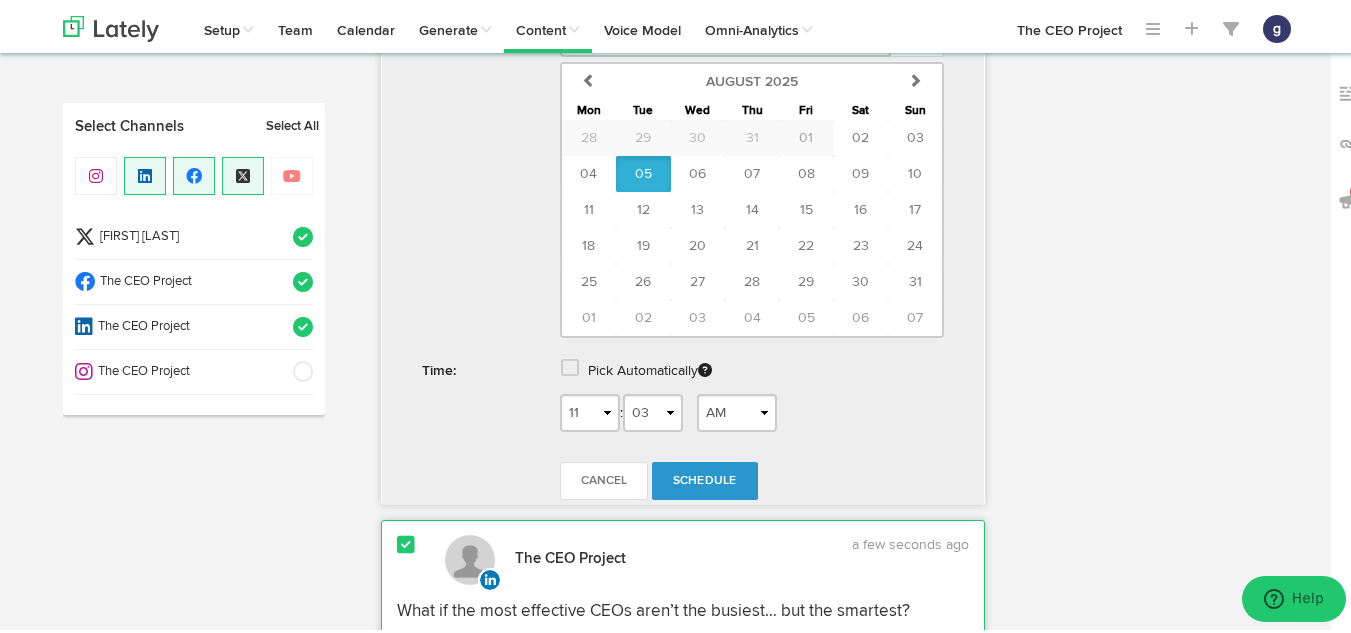 scroll, scrollTop: 1138, scrollLeft: 0, axis: vertical 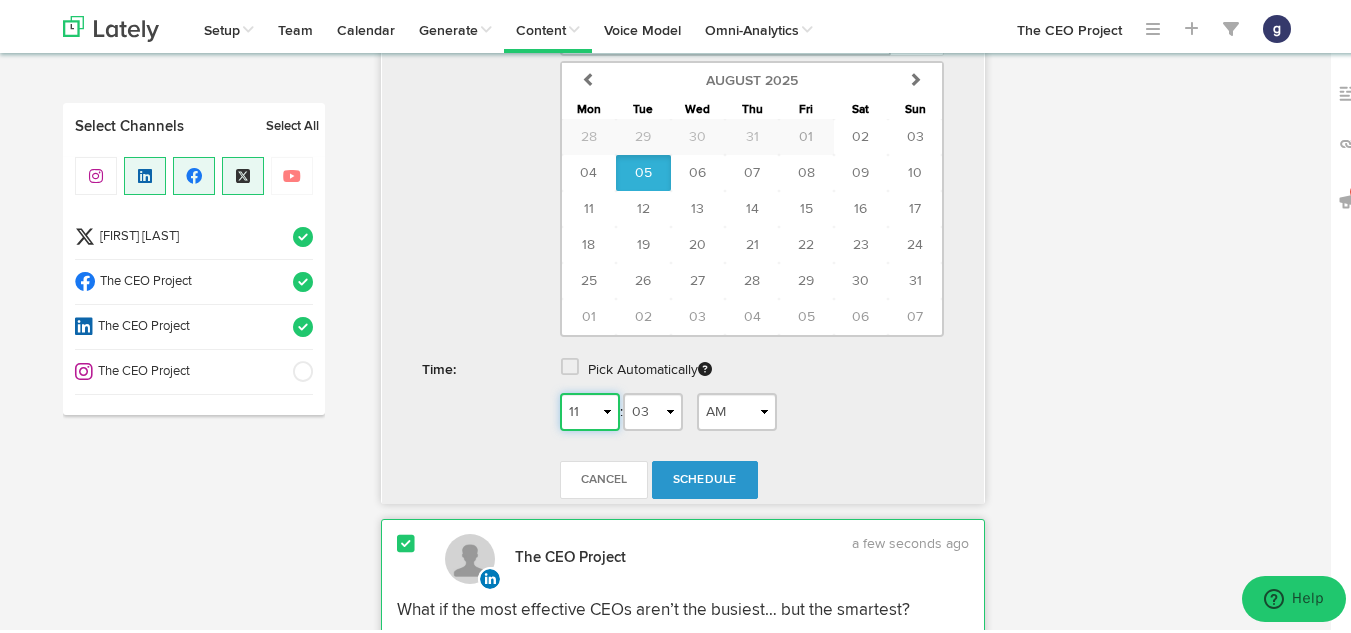 click on "1 2 3 4 5 6 7 8 9 10 11 12" at bounding box center (590, 409) 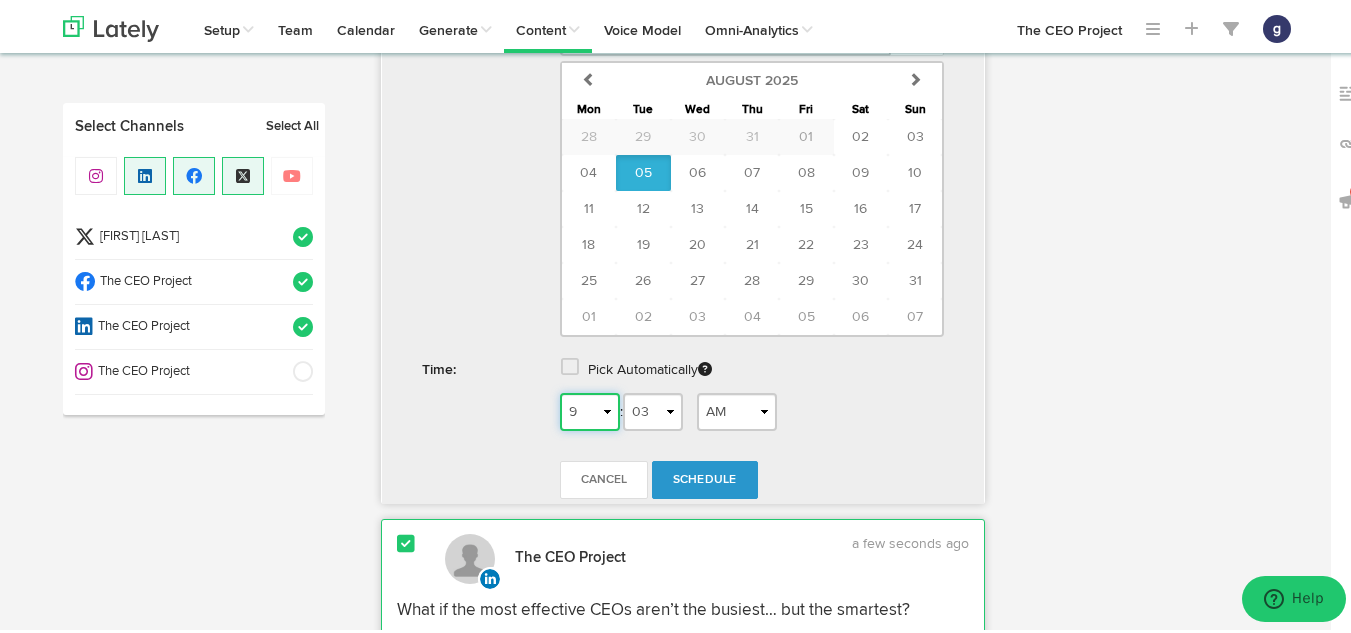 click on "1 2 3 4 5 6 7 8 9 10 11 12" at bounding box center [590, 409] 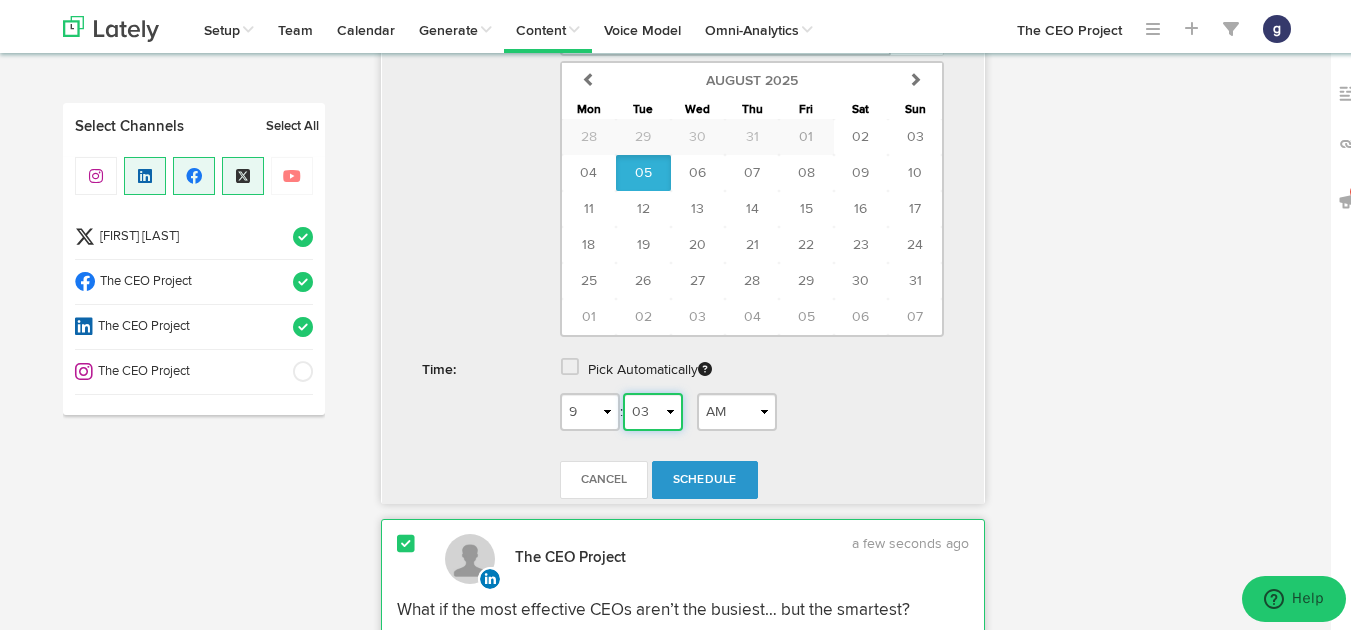 click on "00 01 02 03 04 05 06 07 08 09 10 11 12 13 14 15 16 17 18 19 20 21 22 23 24 25 26 27 28 29 30 31 32 33 34 35 36 37 38 39 40 41 42 43 44 45 46 47 48 49 50 51 52 53 54 55 56 57 58 59" at bounding box center [653, 409] 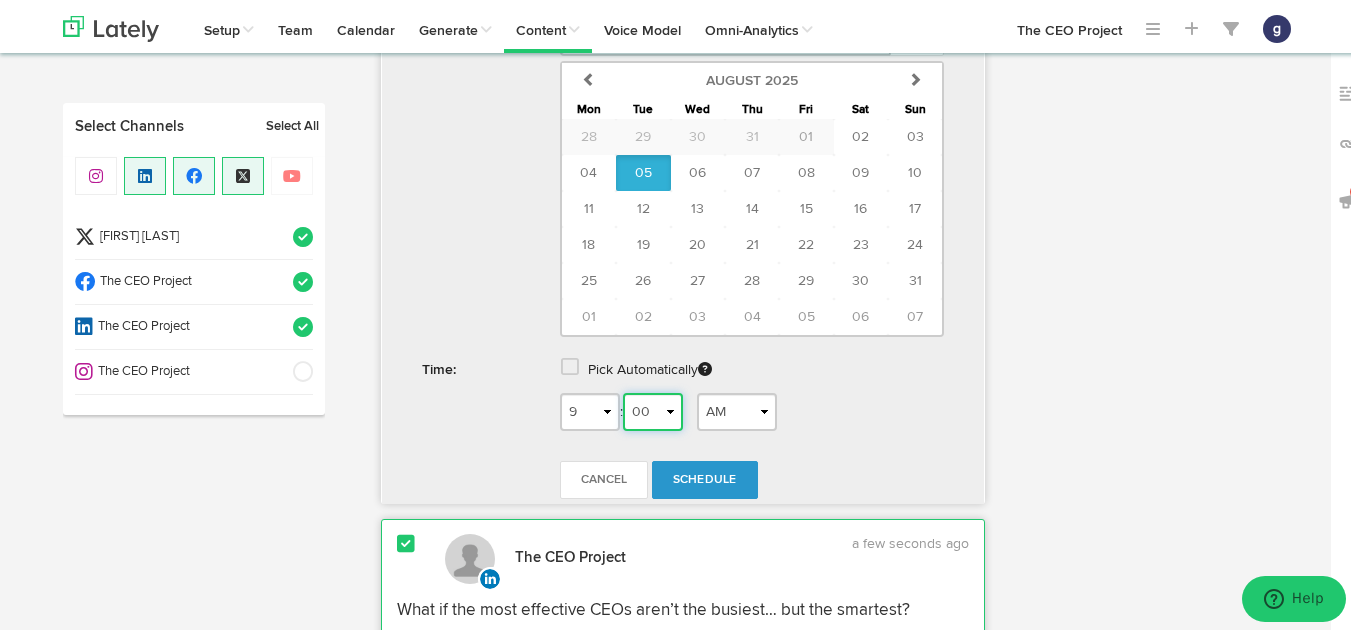 click on "00 01 02 03 04 05 06 07 08 09 10 11 12 13 14 15 16 17 18 19 20 21 22 23 24 25 26 27 28 29 30 31 32 33 34 35 36 37 38 39 40 41 42 43 44 45 46 47 48 49 50 51 52 53 54 55 56 57 58 59" at bounding box center [653, 409] 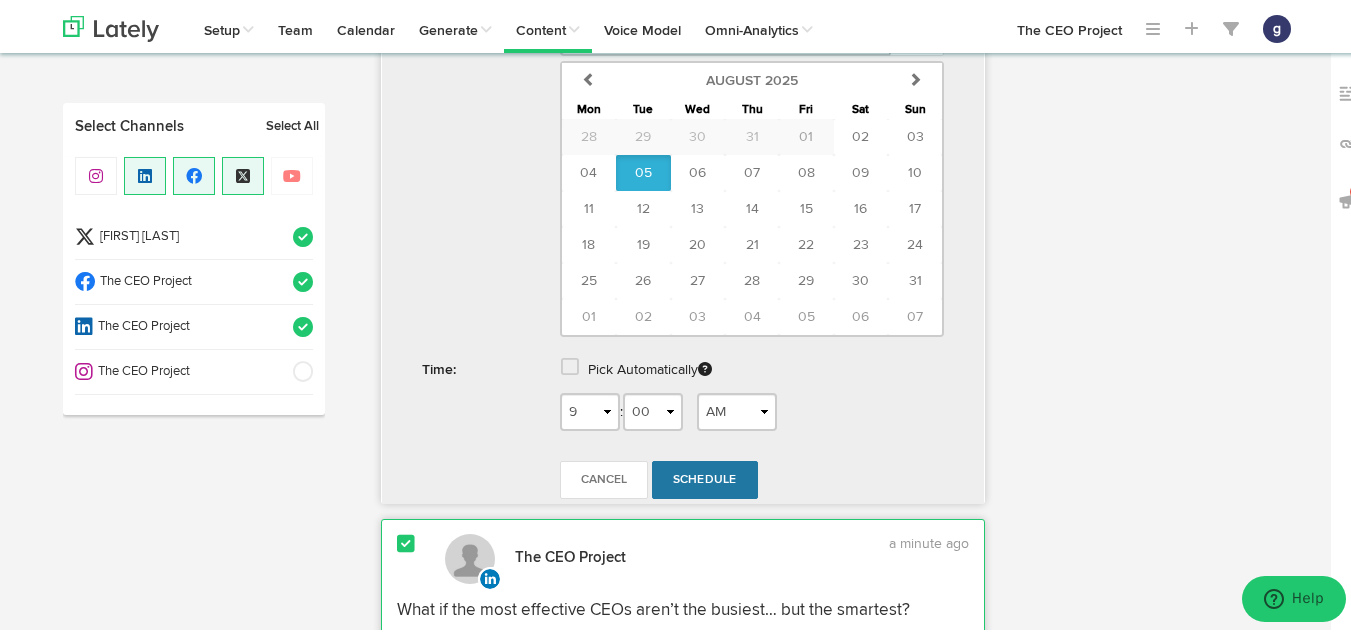 click on "Schedule" at bounding box center (705, 477) 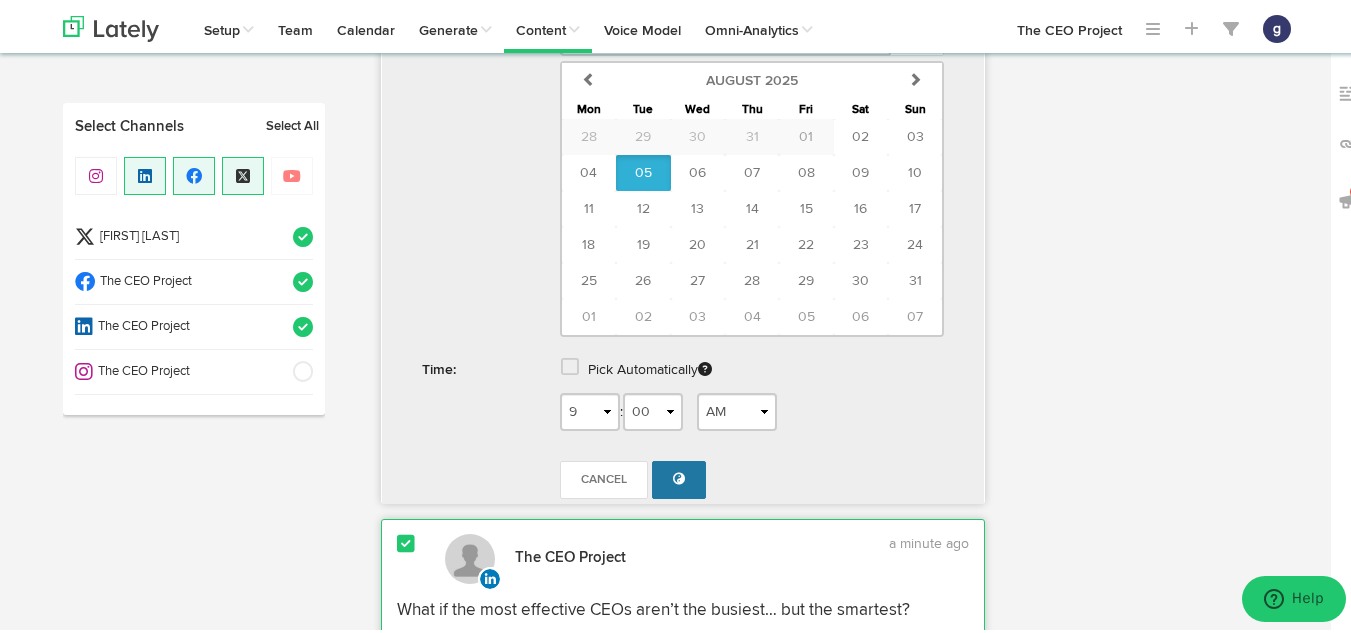 radio on "true" 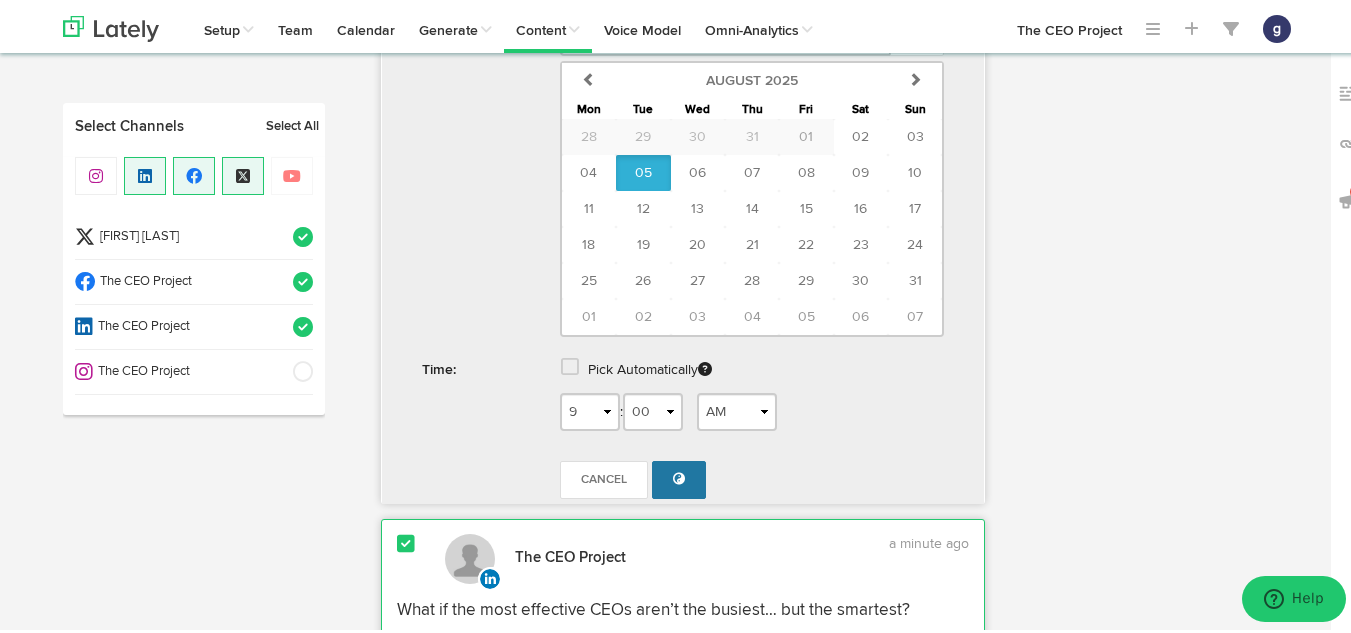 select on "11" 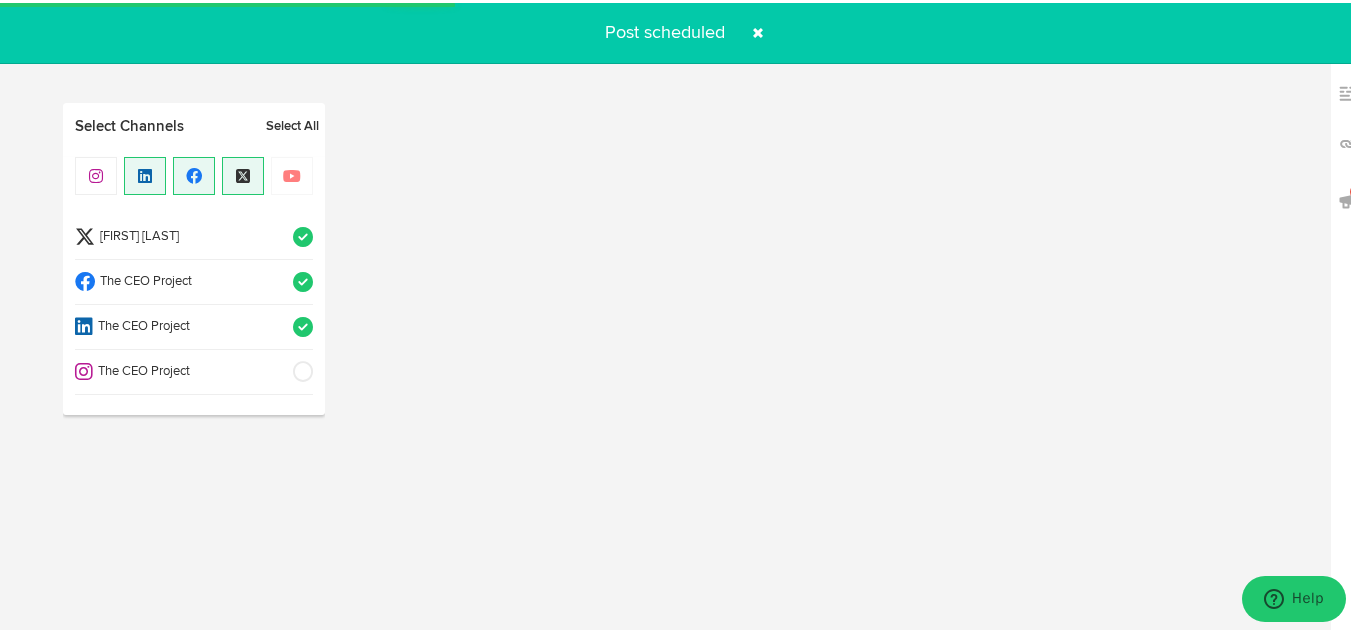 scroll, scrollTop: 619, scrollLeft: 0, axis: vertical 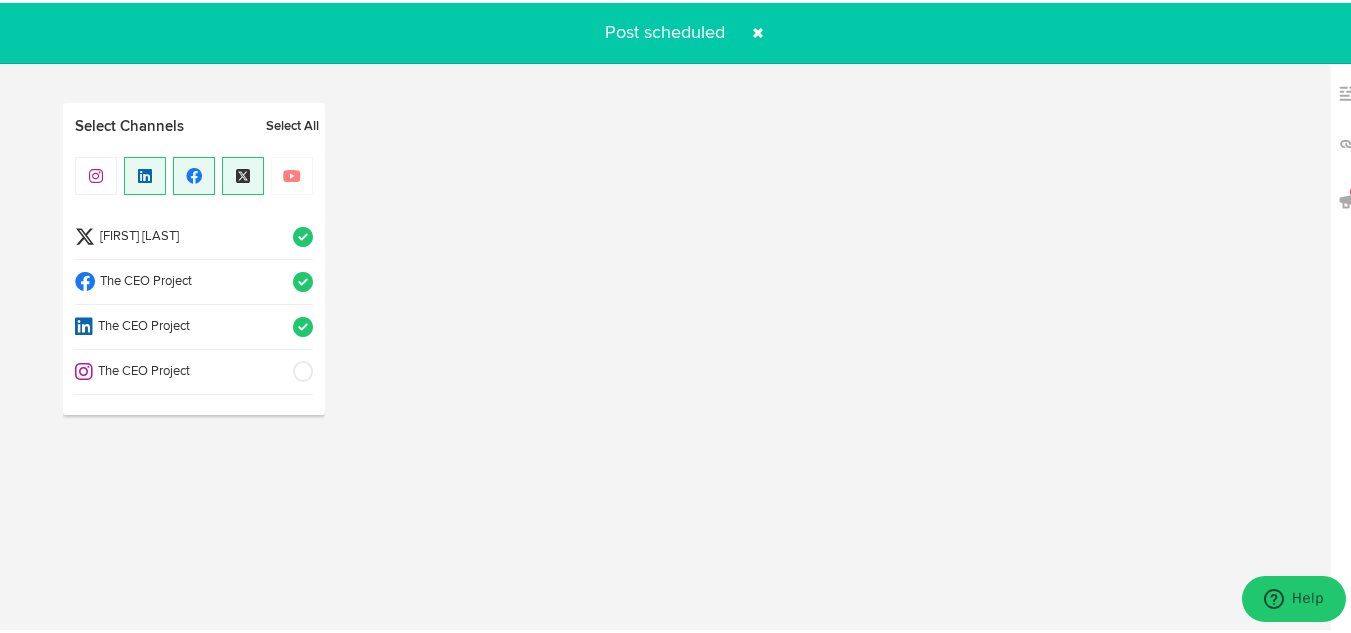 select on "11" 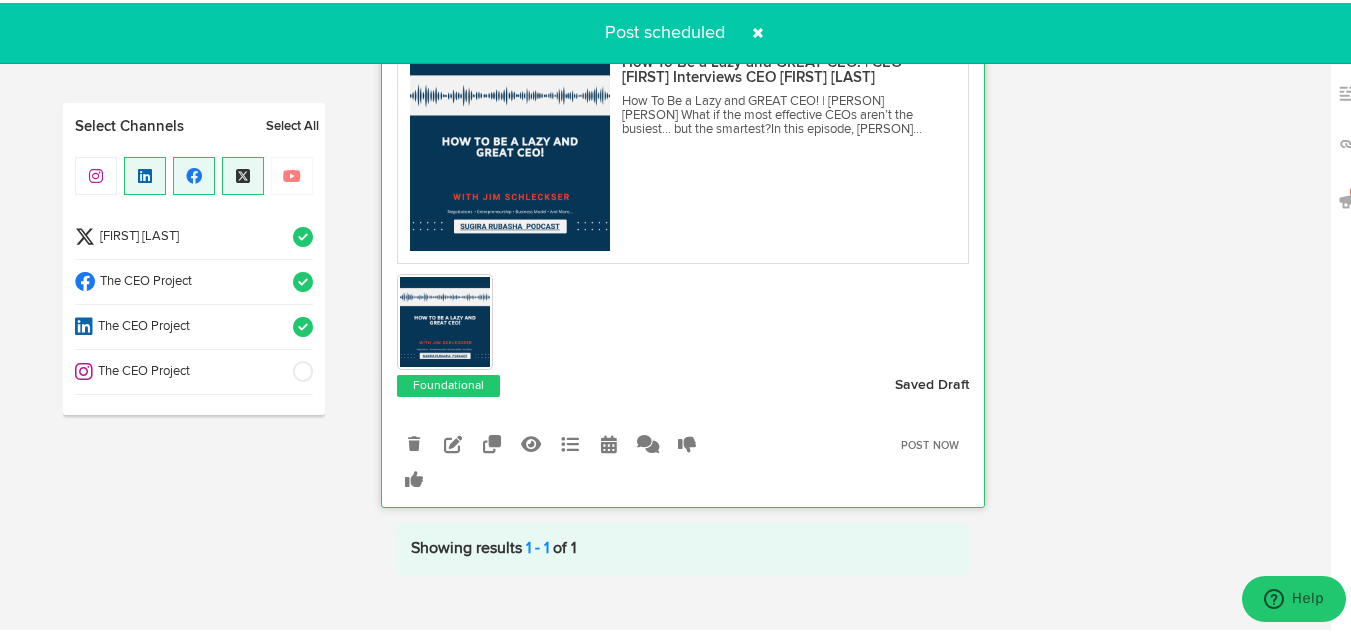 scroll, scrollTop: 1052, scrollLeft: 0, axis: vertical 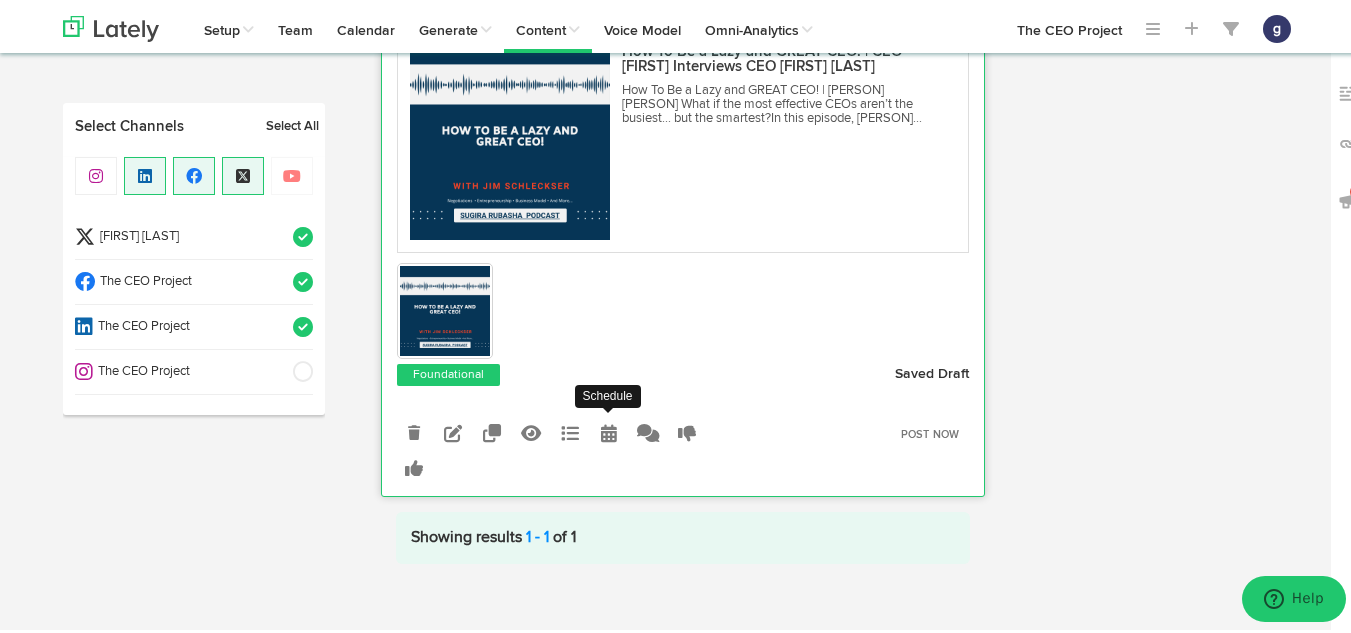 click at bounding box center (609, 430) 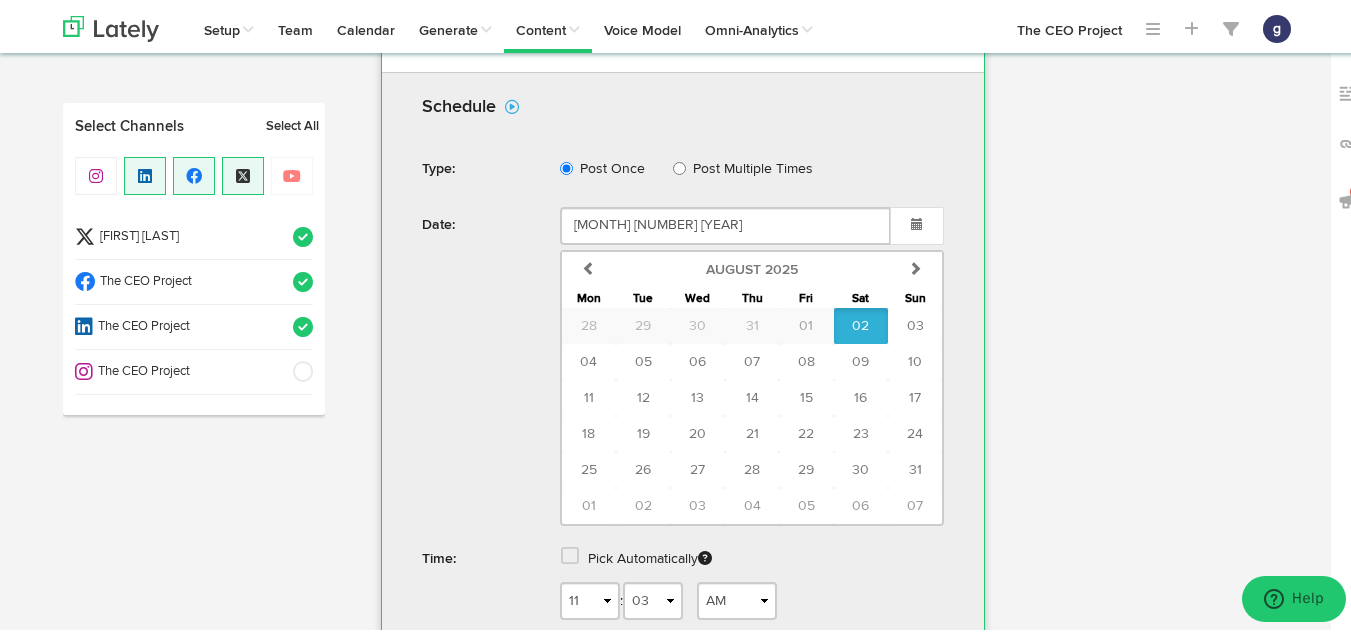 scroll, scrollTop: 1488, scrollLeft: 0, axis: vertical 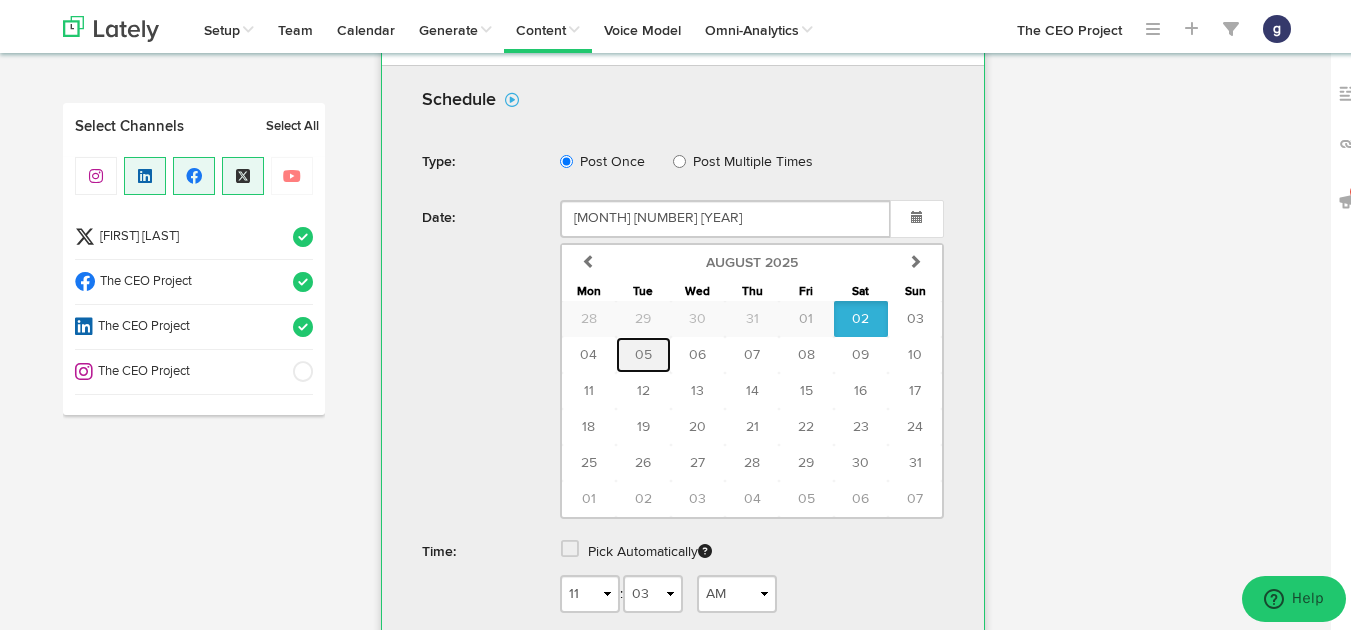 click on "05" at bounding box center (643, 352) 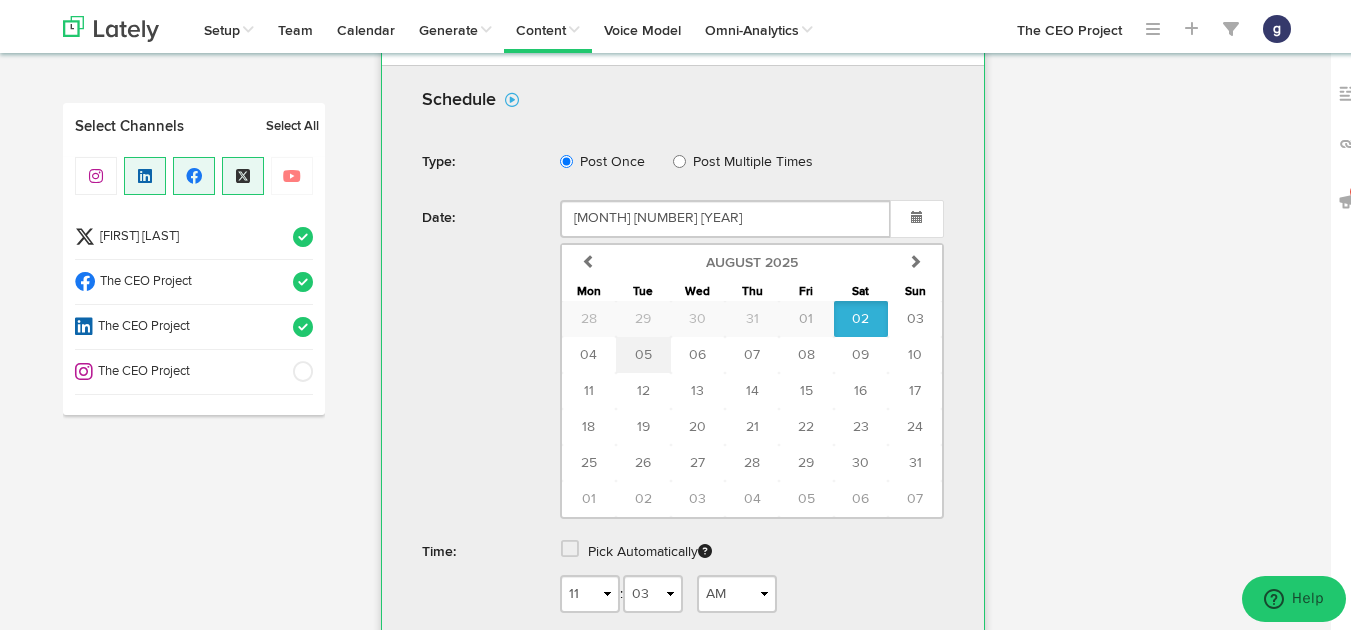 type on "[MONTH] [NUMBER] [YEAR]" 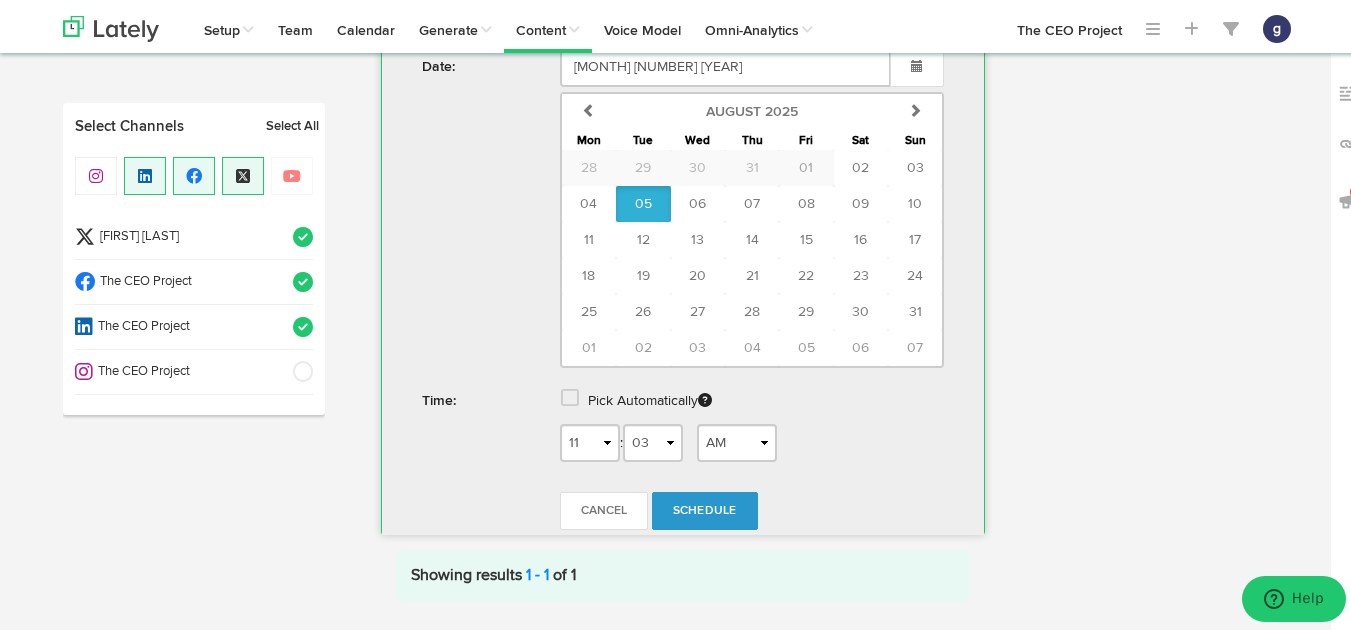 scroll, scrollTop: 1642, scrollLeft: 0, axis: vertical 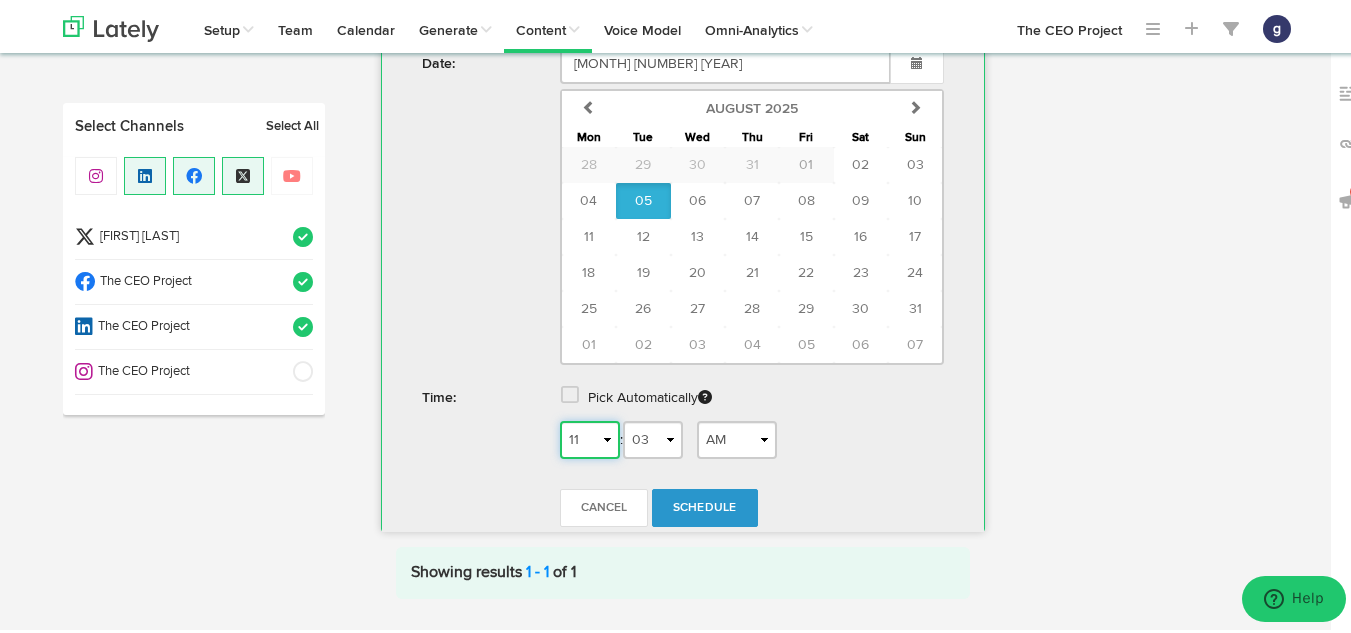 click on "1 2 3 4 5 6 7 8 9 10 11 12" at bounding box center [590, 437] 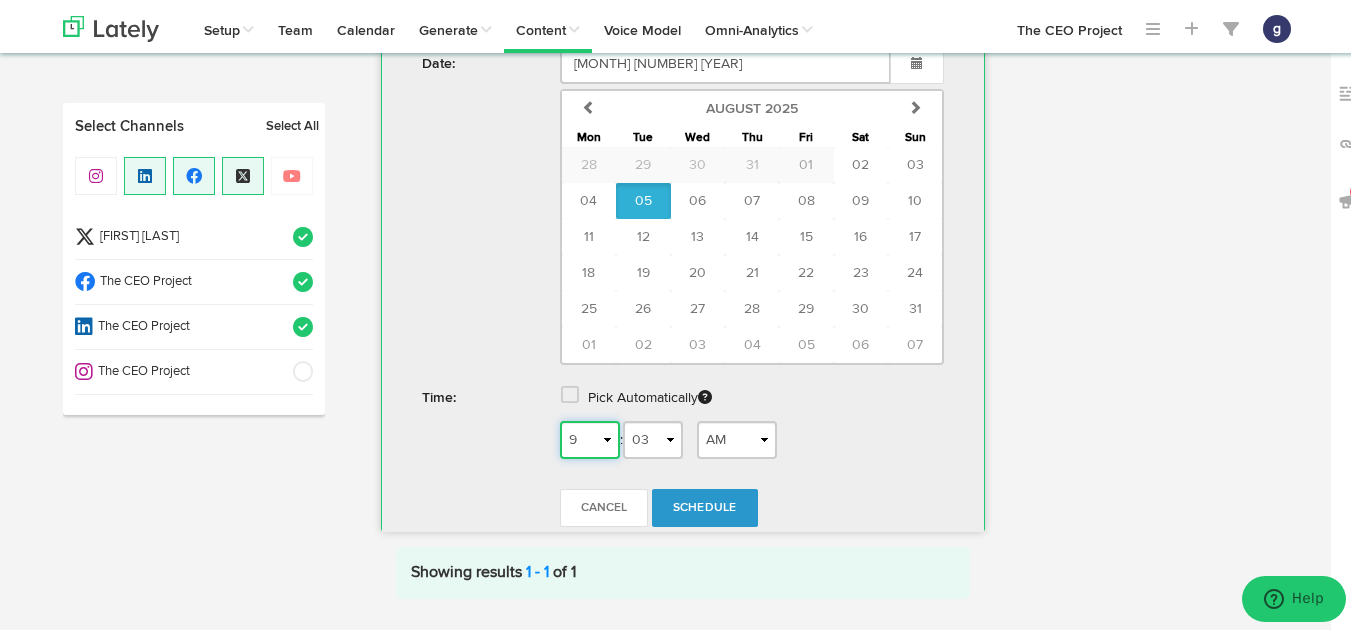 click on "1 2 3 4 5 6 7 8 9 10 11 12" at bounding box center [590, 437] 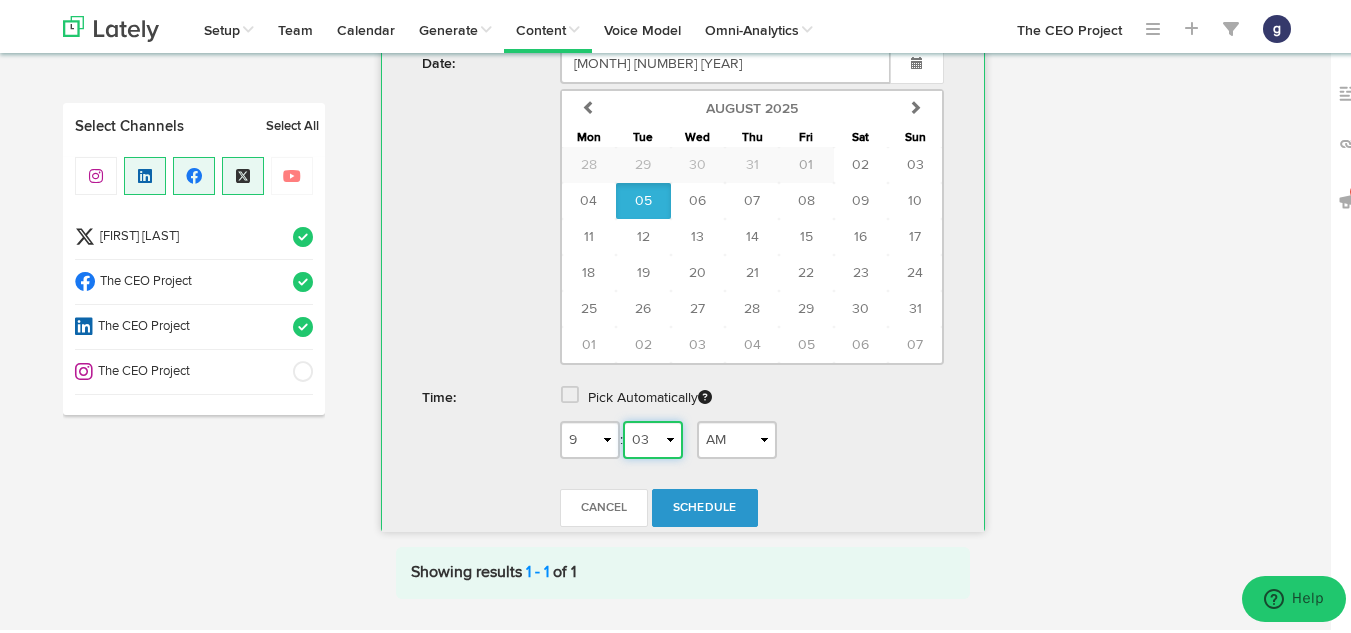 click on "00 01 02 03 04 05 06 07 08 09 10 11 12 13 14 15 16 17 18 19 20 21 22 23 24 25 26 27 28 29 30 31 32 33 34 35 36 37 38 39 40 41 42 43 44 45 46 47 48 49 50 51 52 53 54 55 56 57 58 59" at bounding box center (653, 437) 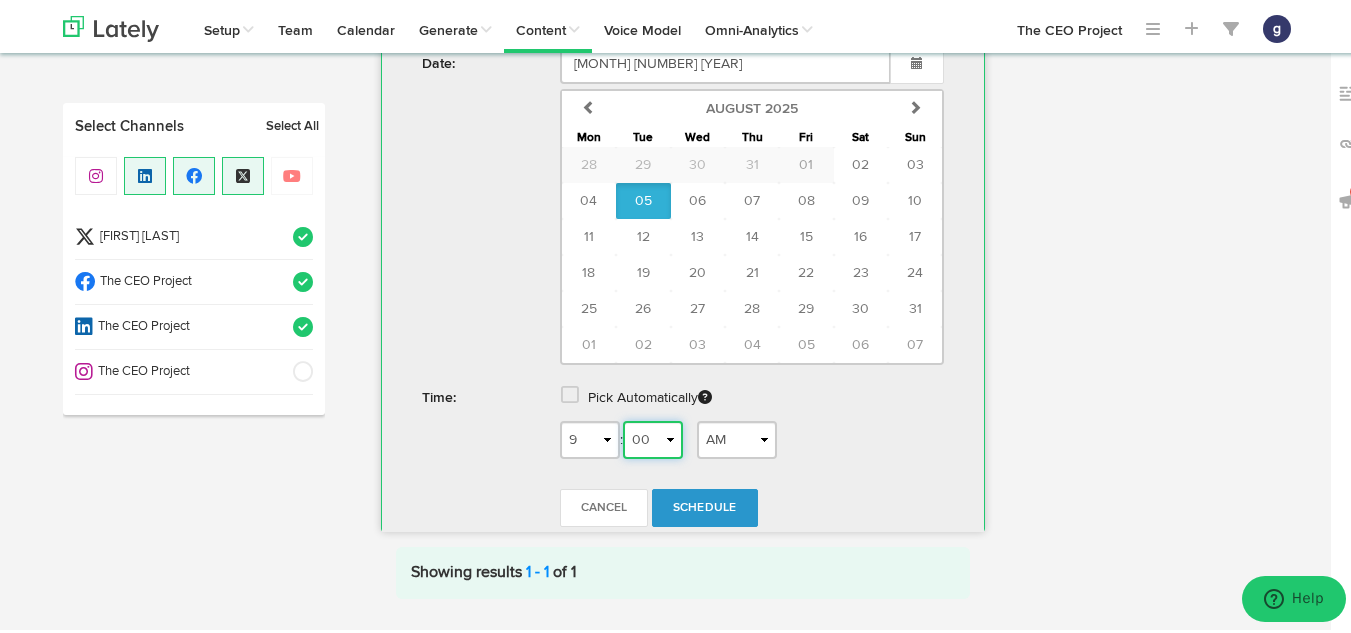 click on "00 01 02 03 04 05 06 07 08 09 10 11 12 13 14 15 16 17 18 19 20 21 22 23 24 25 26 27 28 29 30 31 32 33 34 35 36 37 38 39 40 41 42 43 44 45 46 47 48 49 50 51 52 53 54 55 56 57 58 59" at bounding box center (653, 437) 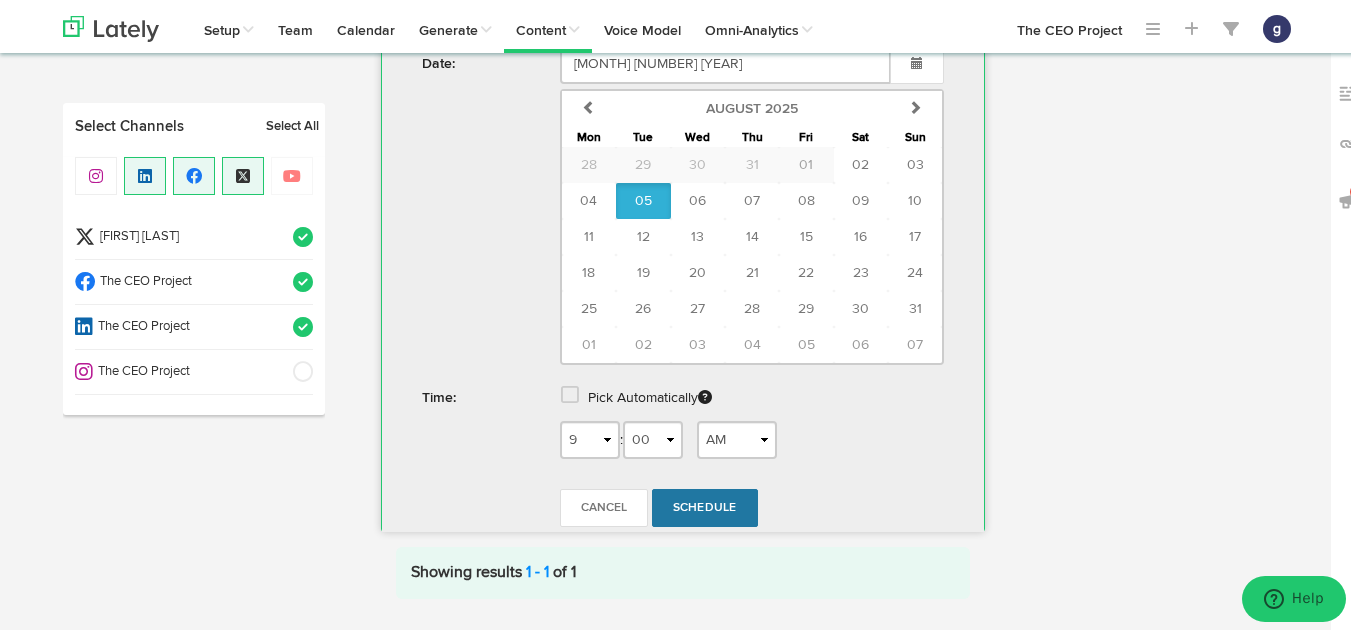 click on "Schedule" at bounding box center [705, 505] 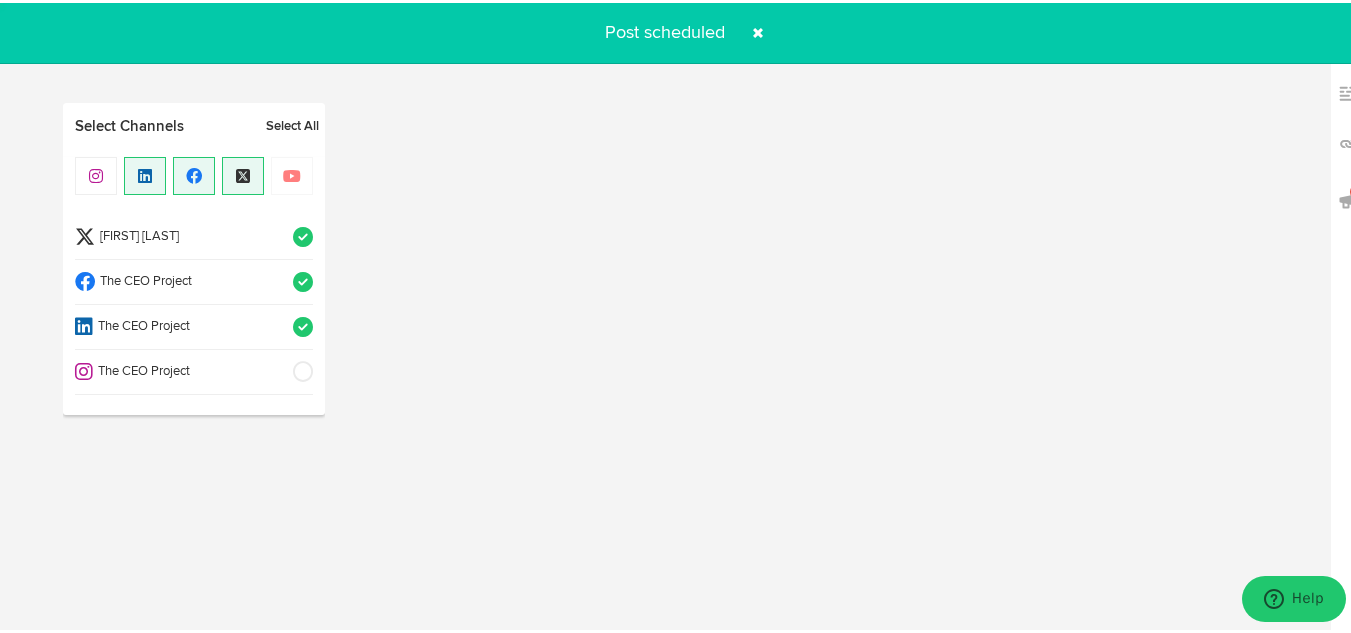 radio on "true" 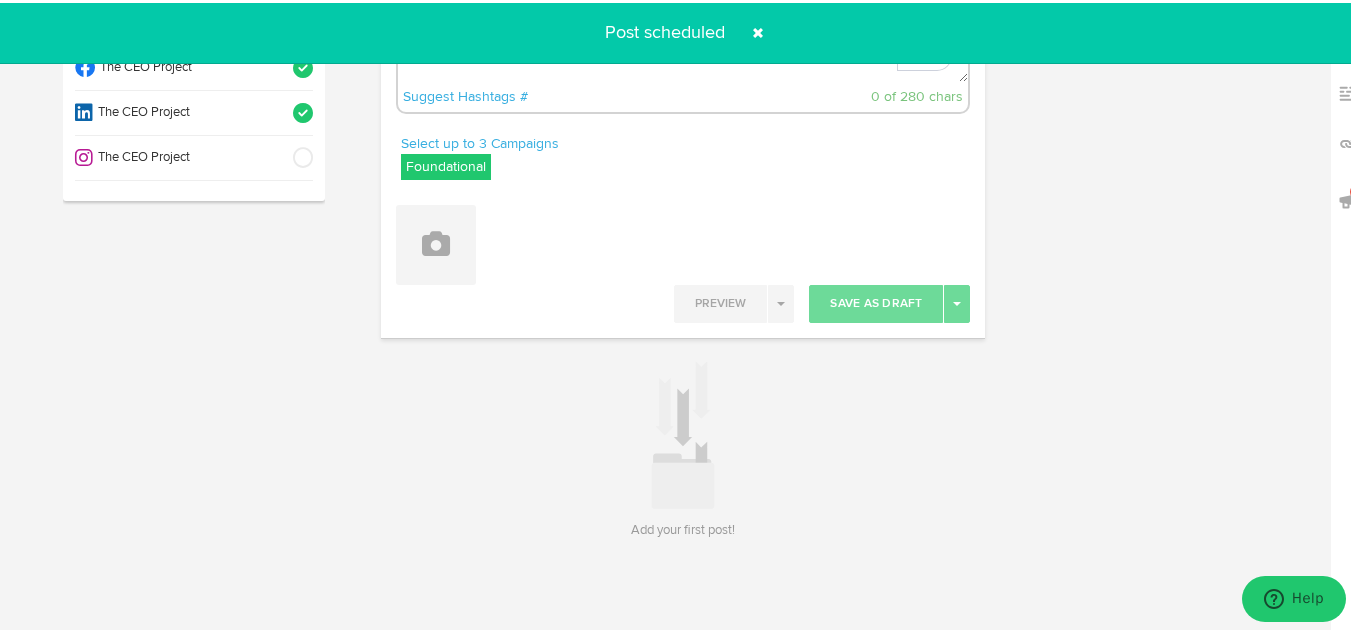 scroll, scrollTop: 0, scrollLeft: 0, axis: both 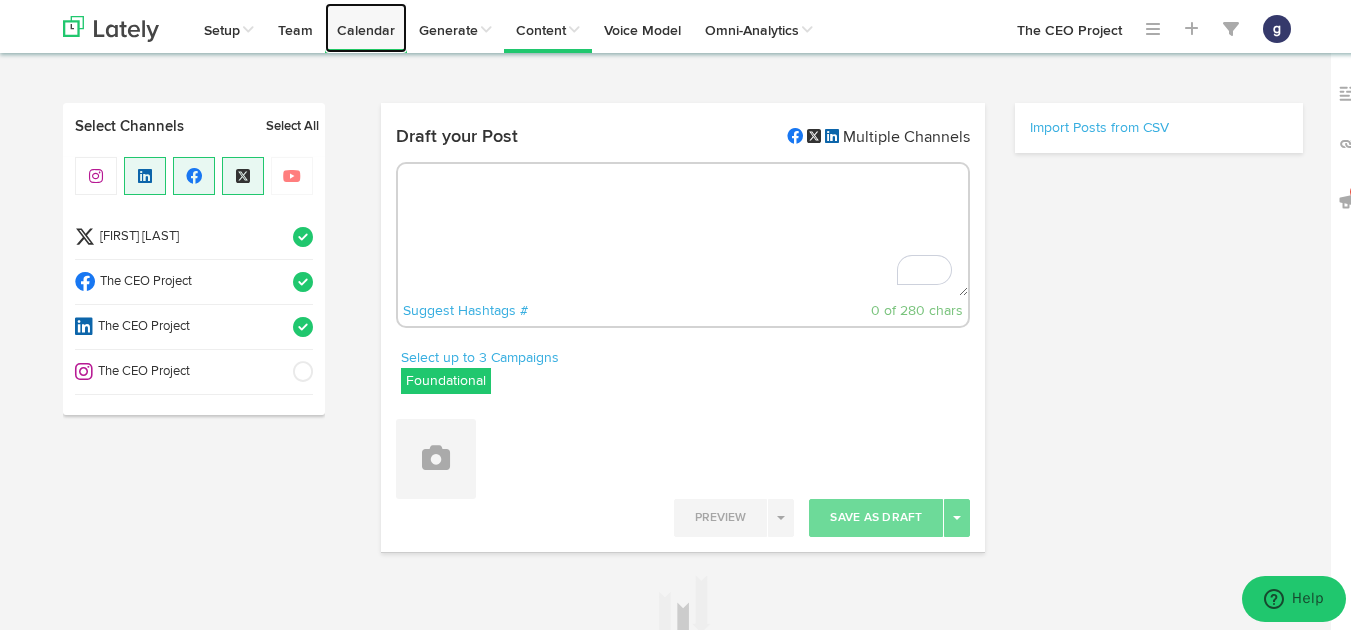 click on "Calendar" at bounding box center (366, 25) 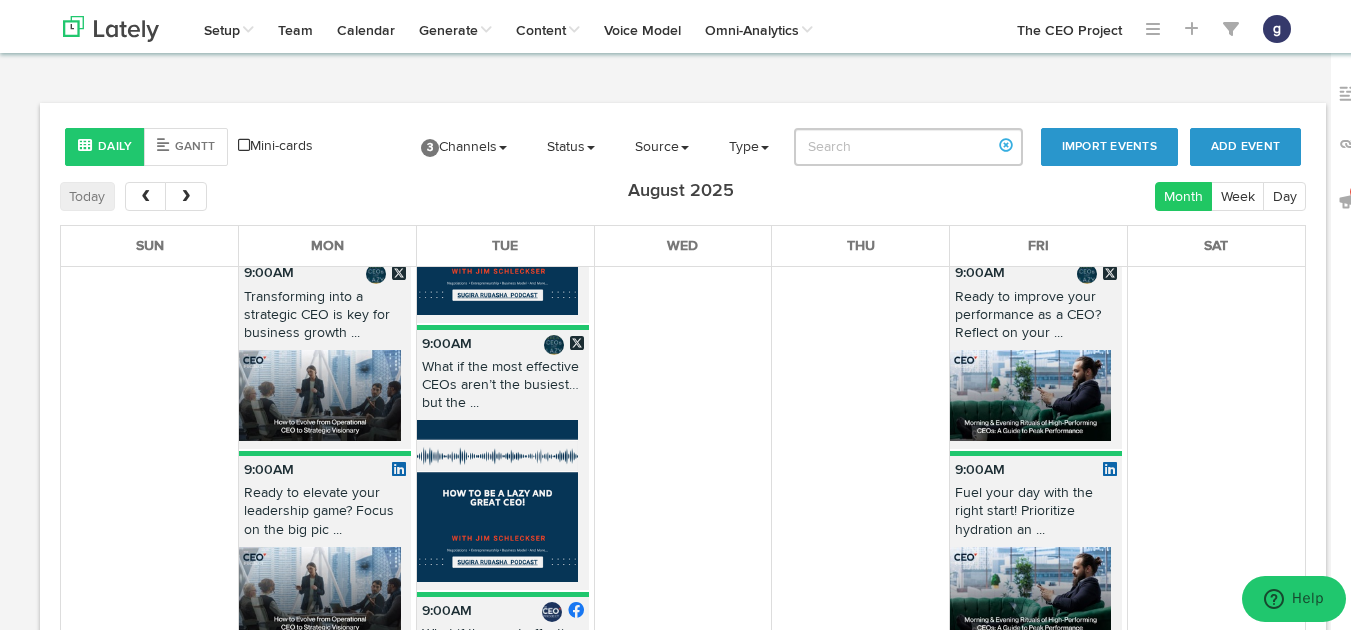 scroll, scrollTop: 1353, scrollLeft: 0, axis: vertical 